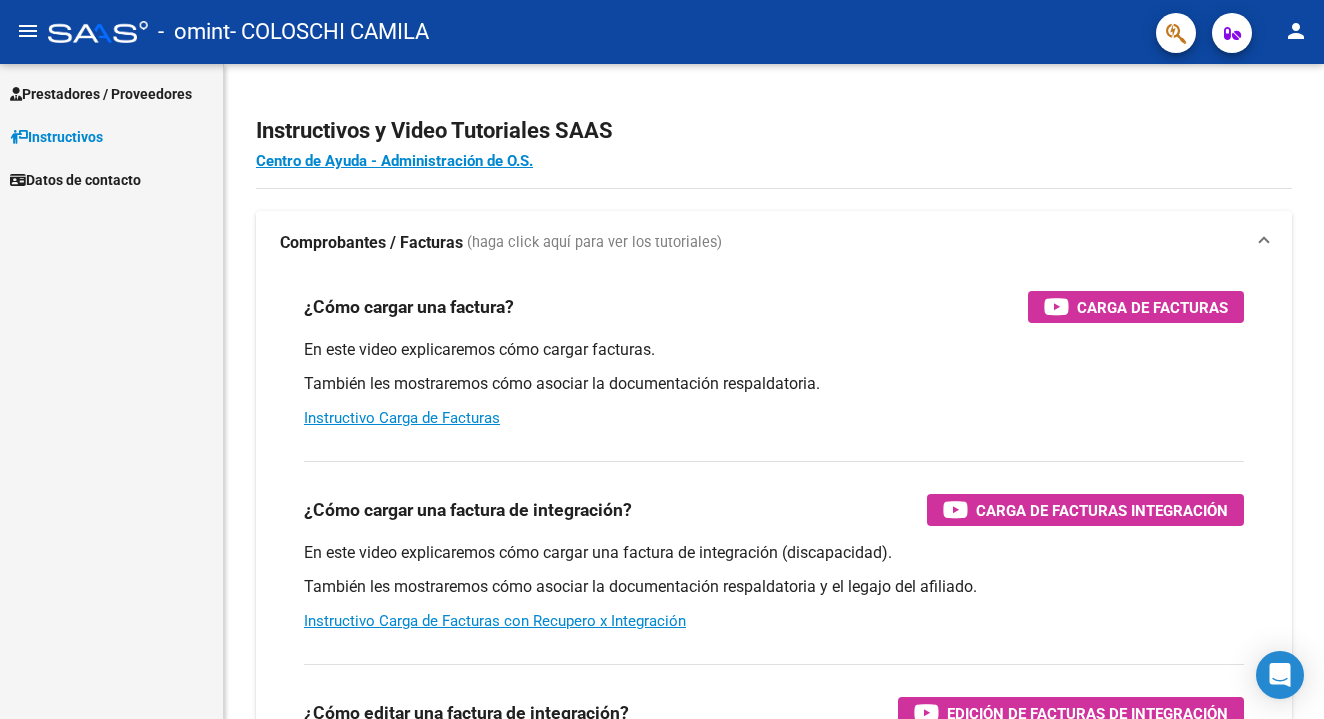 scroll, scrollTop: 0, scrollLeft: 0, axis: both 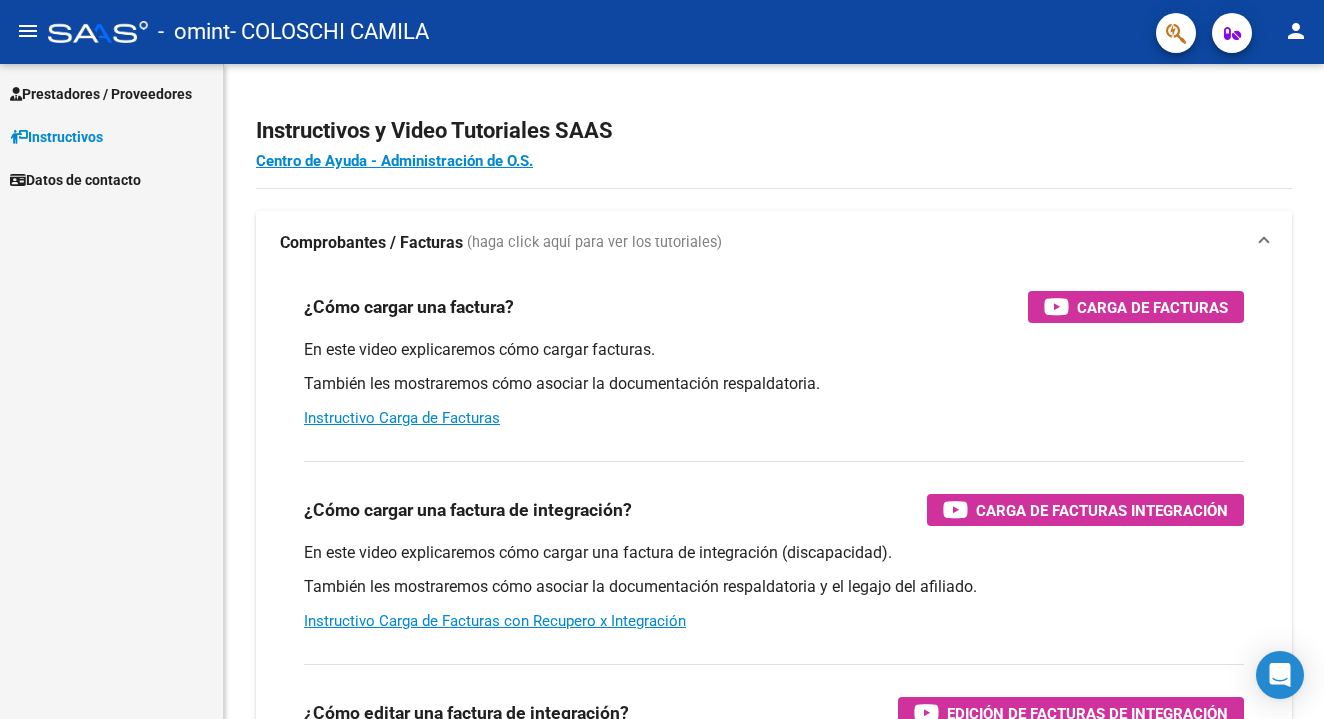 click on "Prestadores / Proveedores" at bounding box center [101, 94] 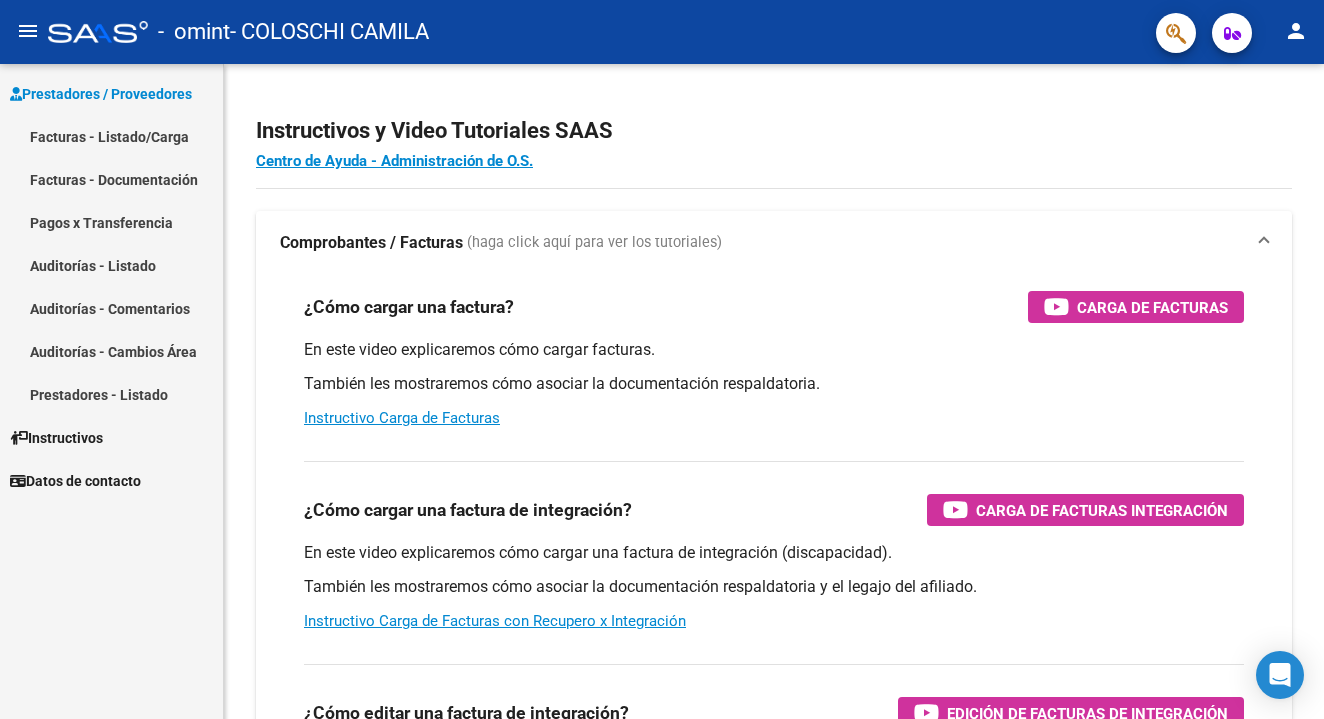 click on "Facturas - Listado/Carga" at bounding box center [111, 136] 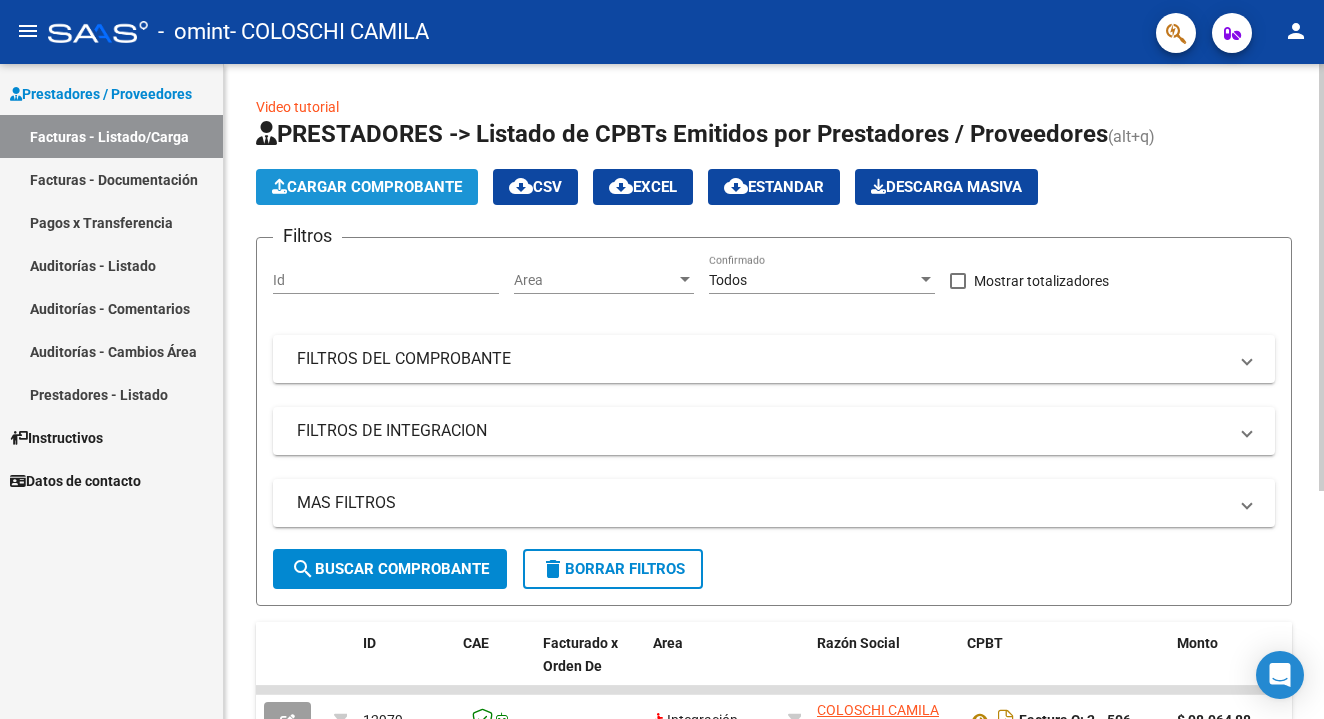 click on "Cargar Comprobante" 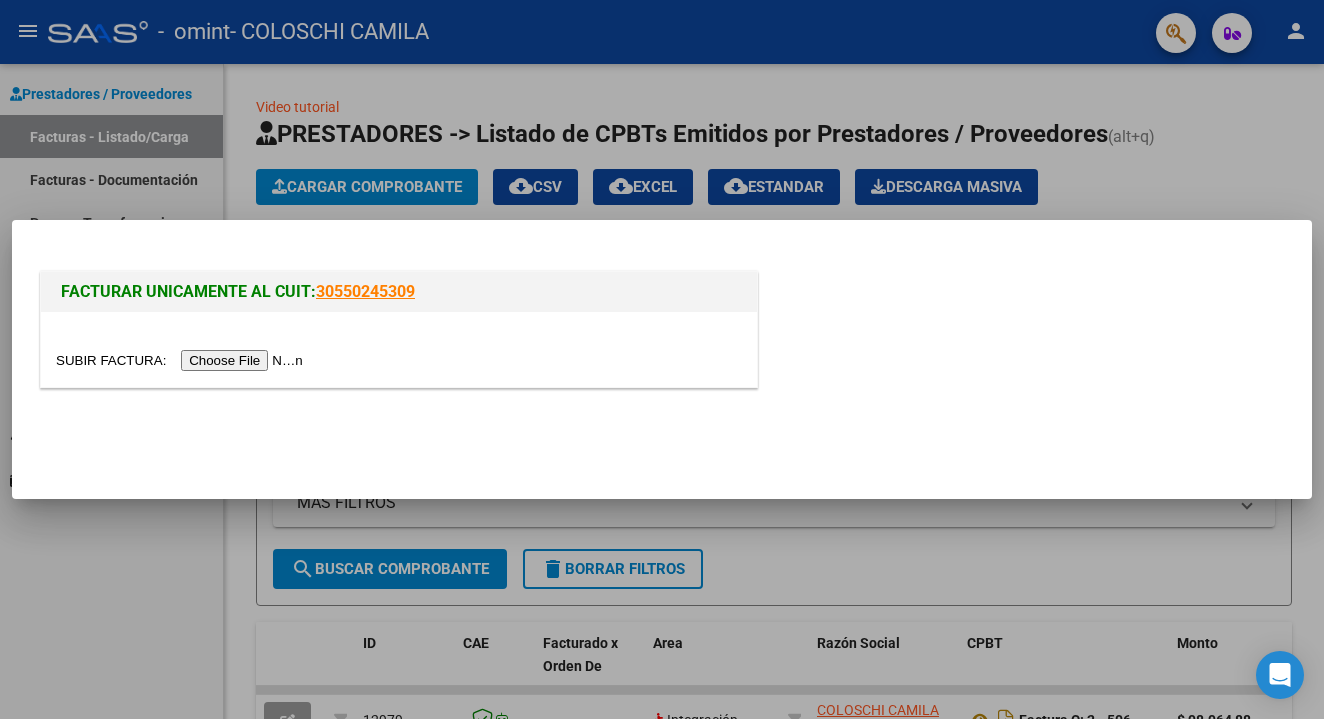 click at bounding box center (182, 360) 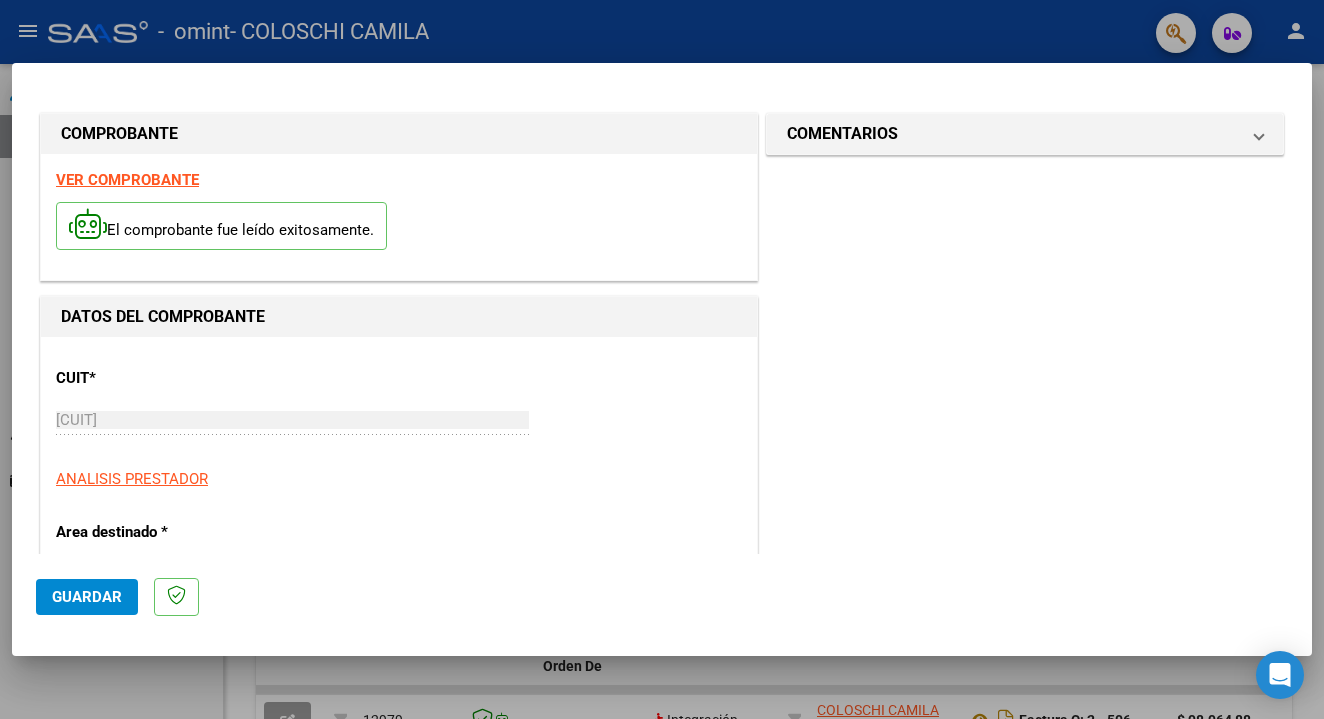 click on "CUIT  *   [CUIT] Ingresar CUIT  ANALISIS PRESTADOR  Area destinado * Integración Seleccionar Area Luego de guardar debe preaprobar la factura asociandola a un legajo de integración y subir la documentación respaldatoria (planilla de asistencia o ddjj para período de aislamiento)  Período de Prestación (Ej: 202305 para Mayo 2023    Ingrese el Período de Prestación como indica el ejemplo   Comprobante Tipo * Factura C Seleccionar Tipo Punto de Venta  *   2 Ingresar el Nro.  Número  *   524 Ingresar el Nro.  Monto  *   $ 98.964,88 Ingresar el monto  Fecha del Cpbt.  *   2025-08-05 Ingresar la fecha  CAE / CAEA (no ingrese CAI)    75310020658180 Ingresar el CAE o CAEA (no ingrese CAI)  Fecha de Vencimiento    Ingresar la fecha  Ref. Externa    Ingresar la ref.  N° Liquidación    Ingresar el N° Liquidación" at bounding box center [399, 1070] 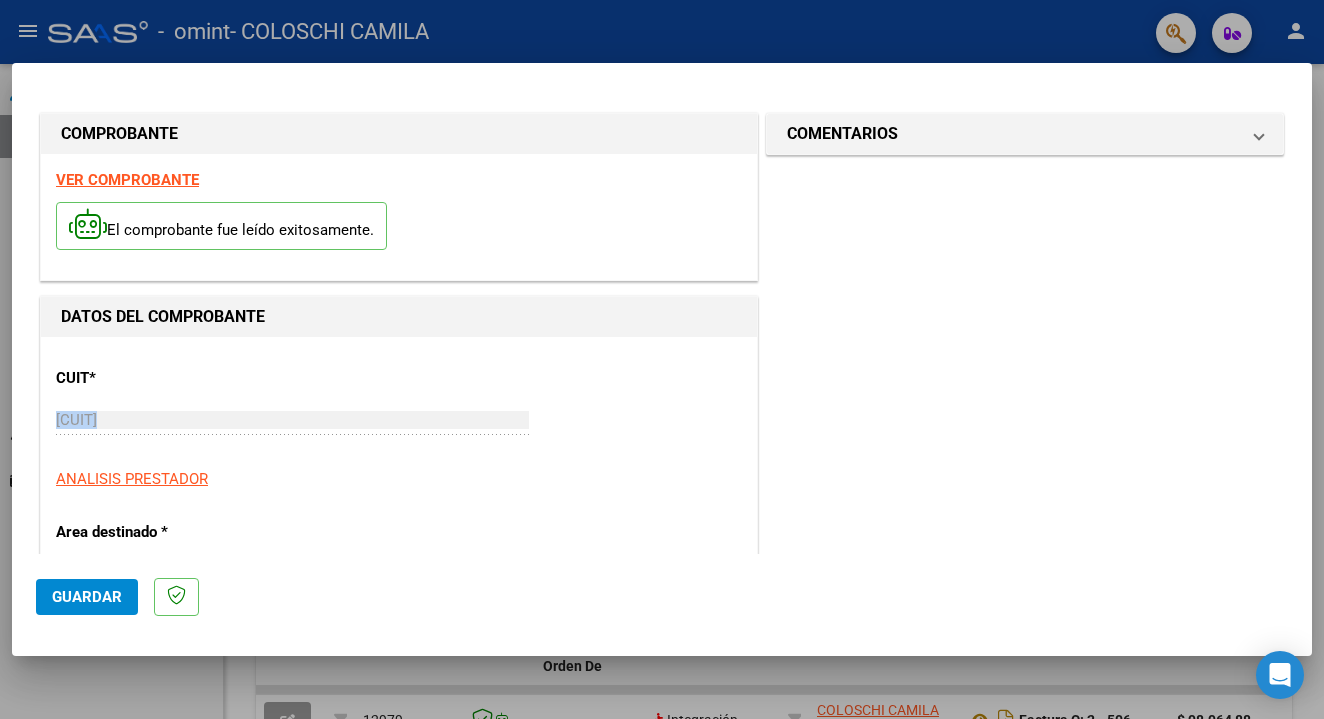 drag, startPoint x: 683, startPoint y: 375, endPoint x: 676, endPoint y: 431, distance: 56.435802 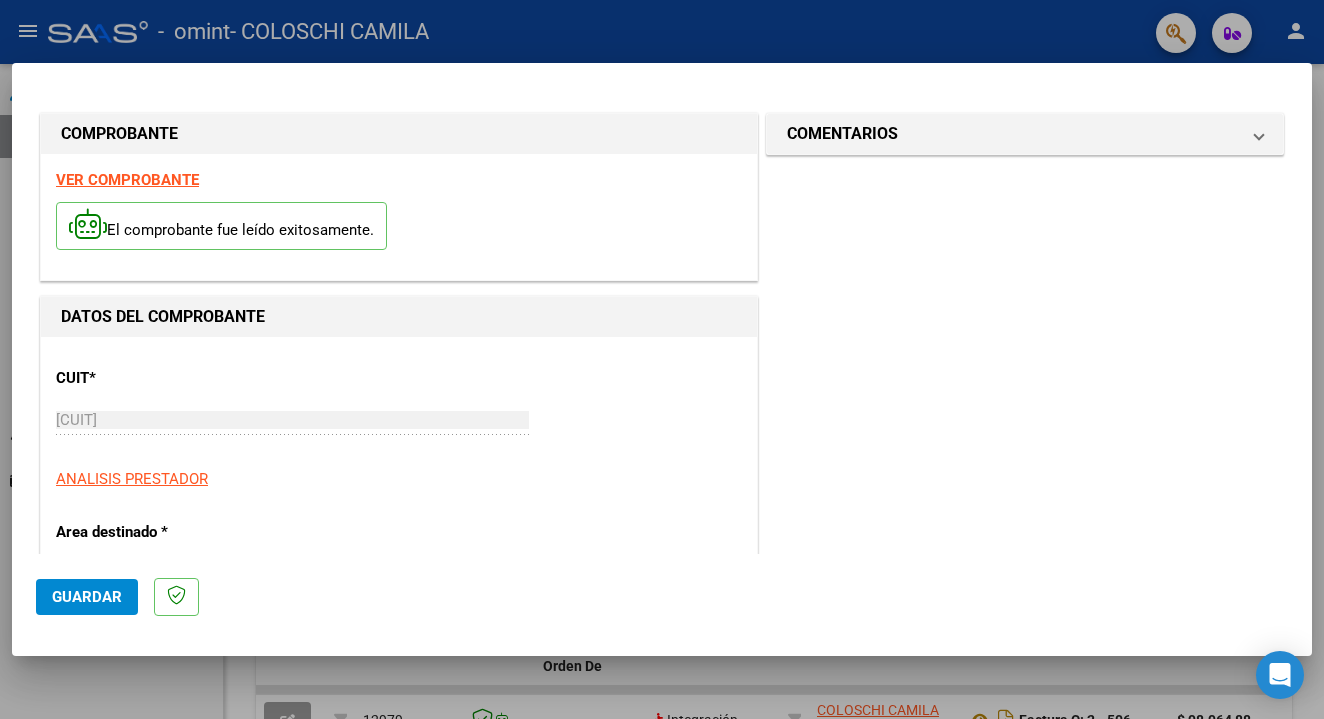 click on "CUIT  *   [CUIT] Ingresar CUIT  ANALISIS PRESTADOR  Area destinado * Integración Seleccionar Area Luego de guardar debe preaprobar la factura asociandola a un legajo de integración y subir la documentación respaldatoria (planilla de asistencia o ddjj para período de aislamiento)  Período de Prestación (Ej: 202305 para Mayo 2023    Ingrese el Período de Prestación como indica el ejemplo   Comprobante Tipo * Factura C Seleccionar Tipo Punto de Venta  *   2 Ingresar el Nro.  Número  *   524 Ingresar el Nro.  Monto  *   $ 98.964,88 Ingresar el monto  Fecha del Cpbt.  *   2025-08-05 Ingresar la fecha  CAE / CAEA (no ingrese CAI)    75310020658180 Ingresar el CAE o CAEA (no ingrese CAI)  Fecha de Vencimiento    Ingresar la fecha  Ref. Externa    Ingresar la ref.  N° Liquidación    Ingresar el N° Liquidación" at bounding box center [399, 1070] 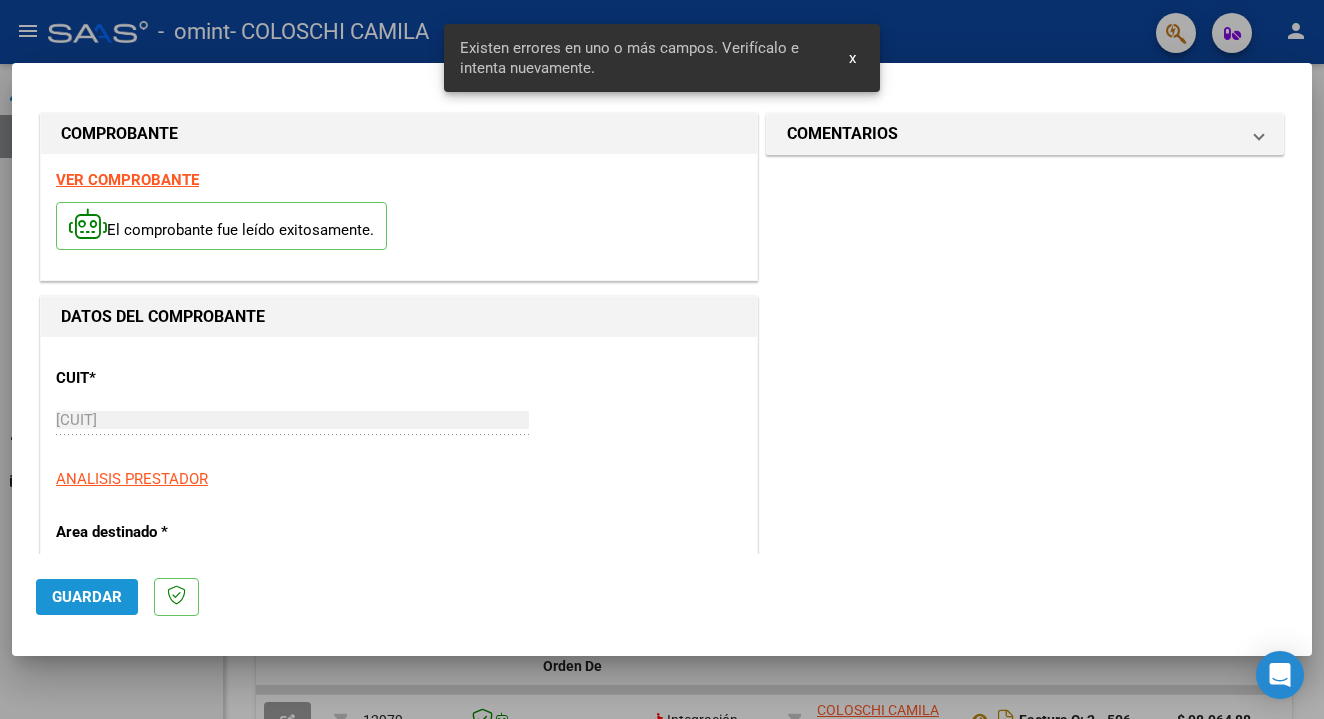 scroll, scrollTop: 422, scrollLeft: 0, axis: vertical 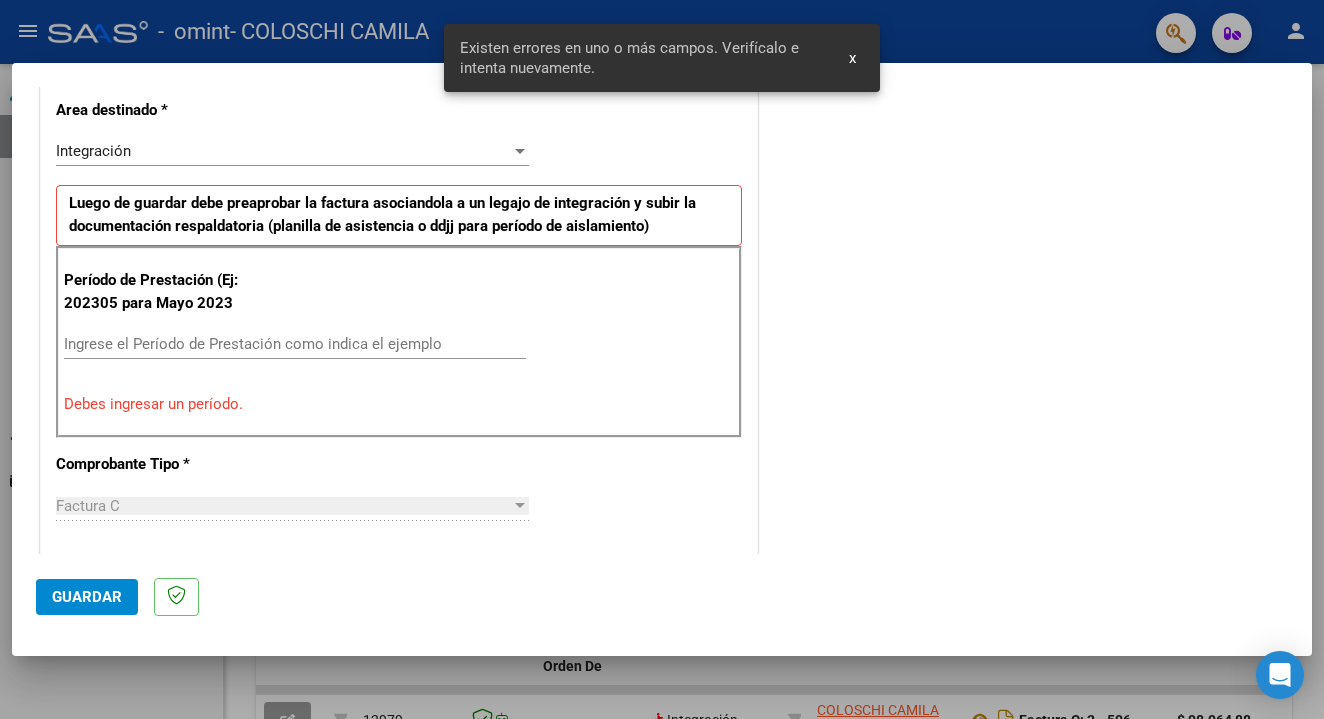 click on "Ingrese el Período de Prestación como indica el ejemplo" at bounding box center [295, 344] 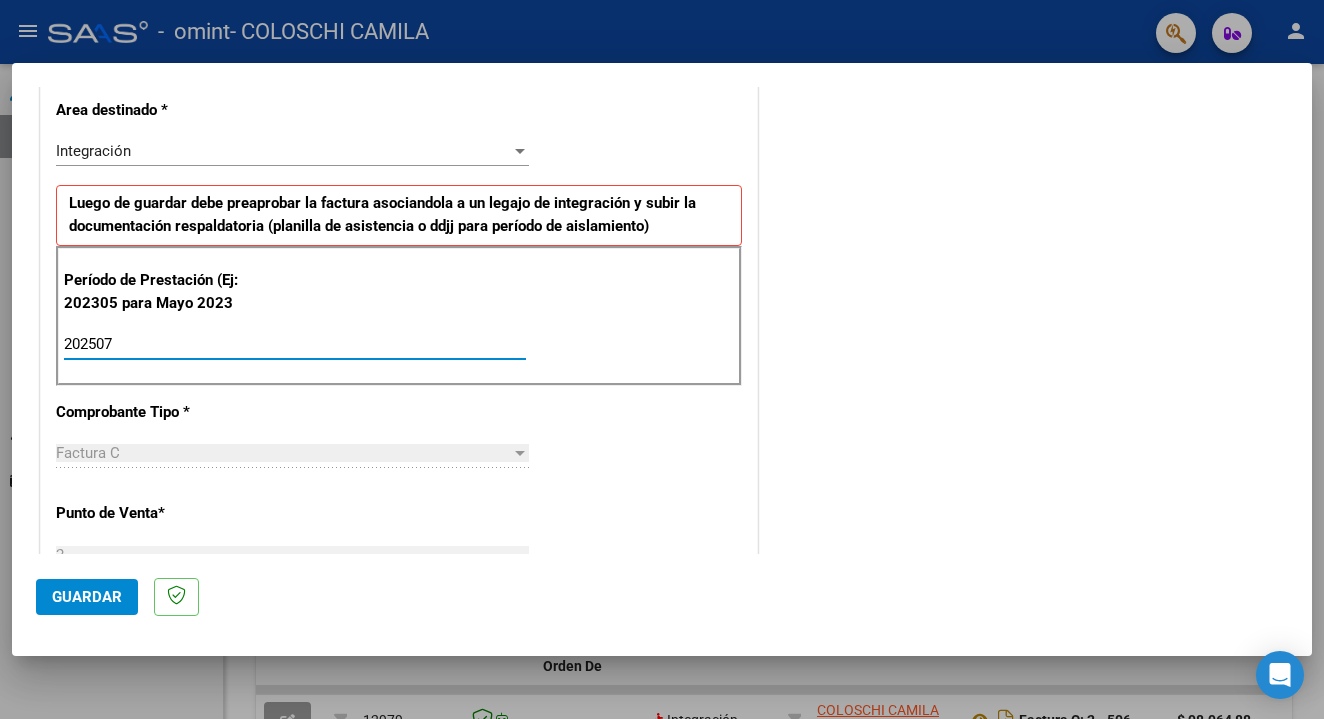 type on "202507" 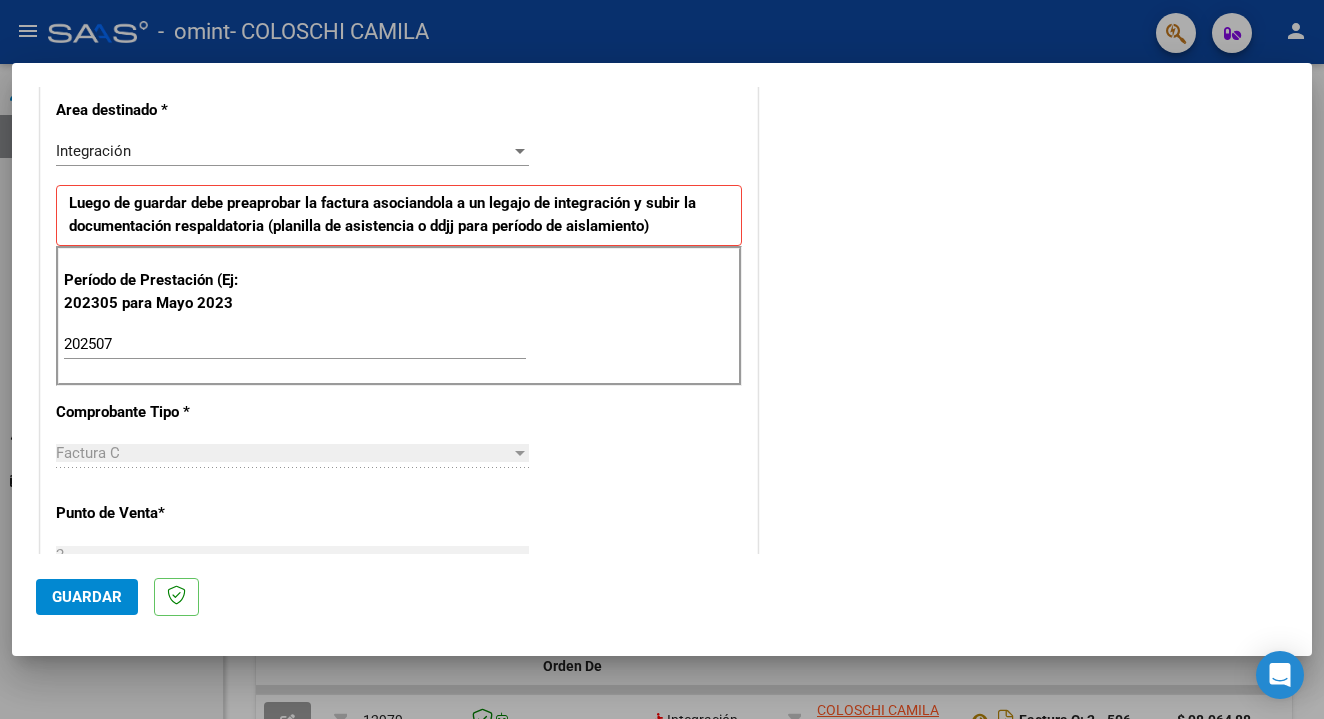 click on "Punto de Venta  *" at bounding box center [159, 716] 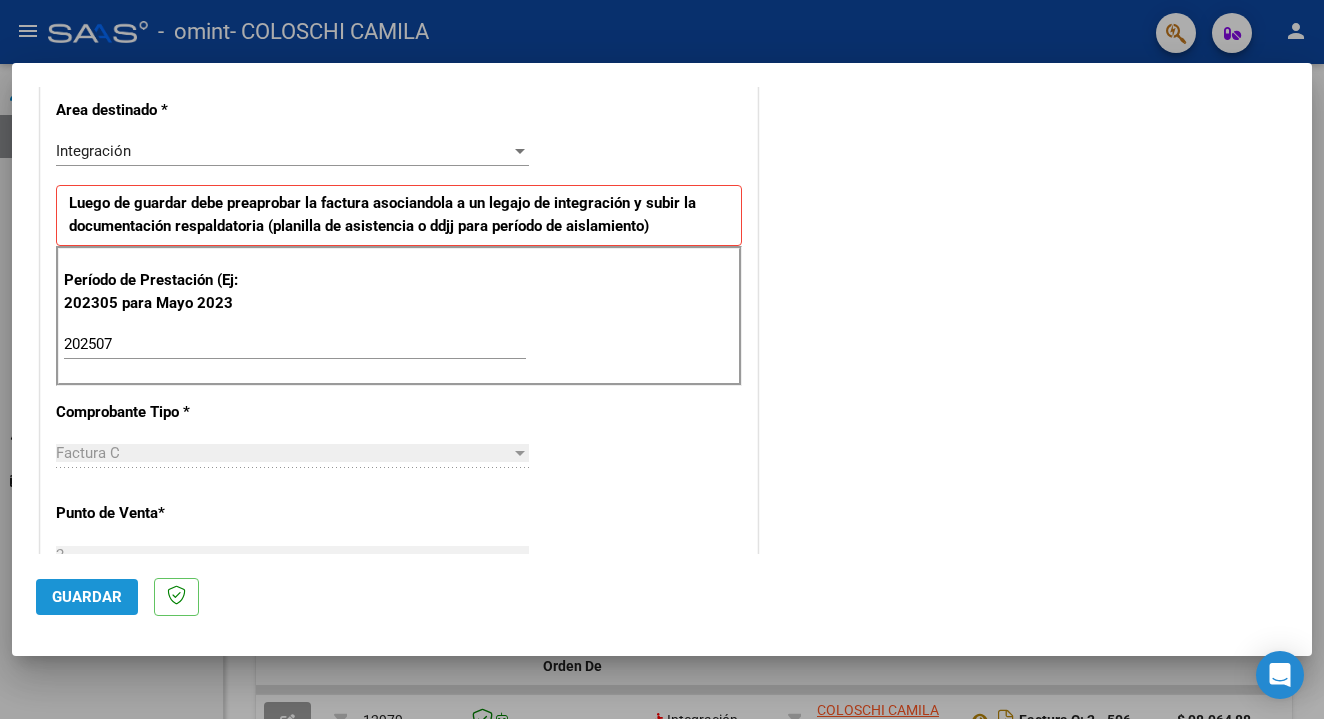 click on "Guardar" 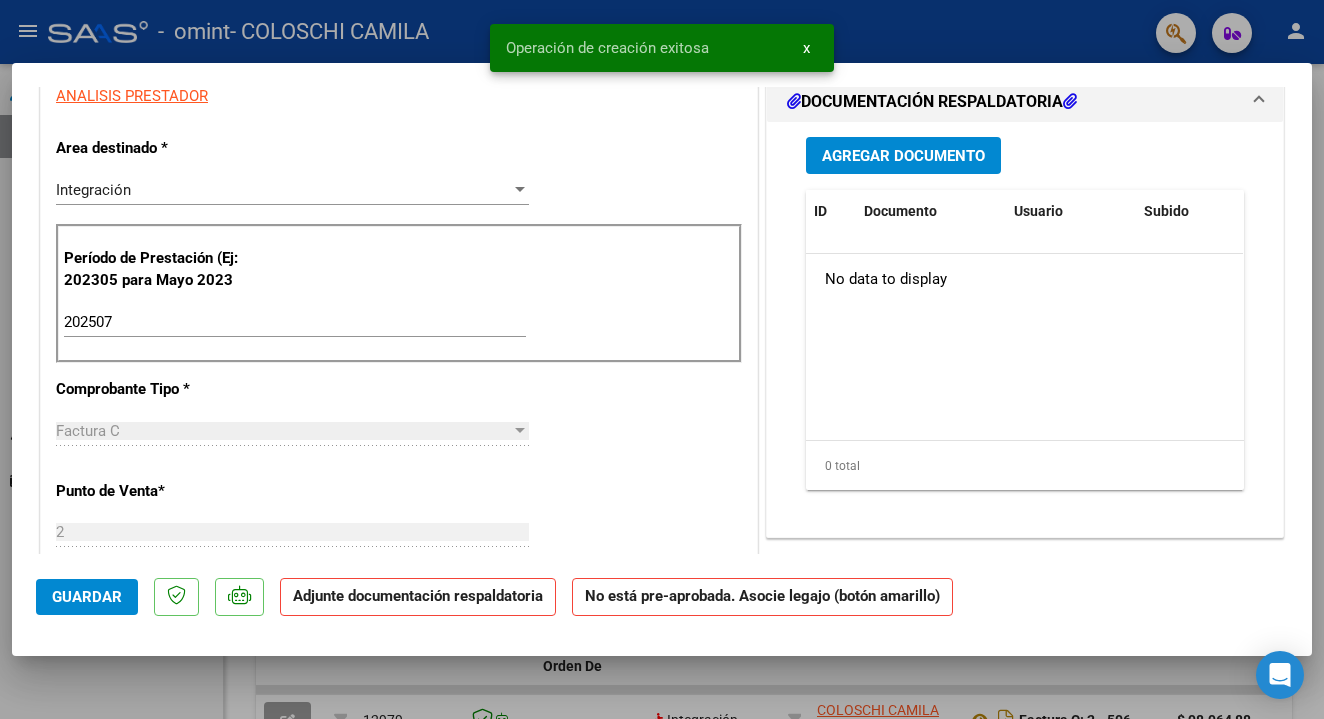 scroll, scrollTop: 0, scrollLeft: 0, axis: both 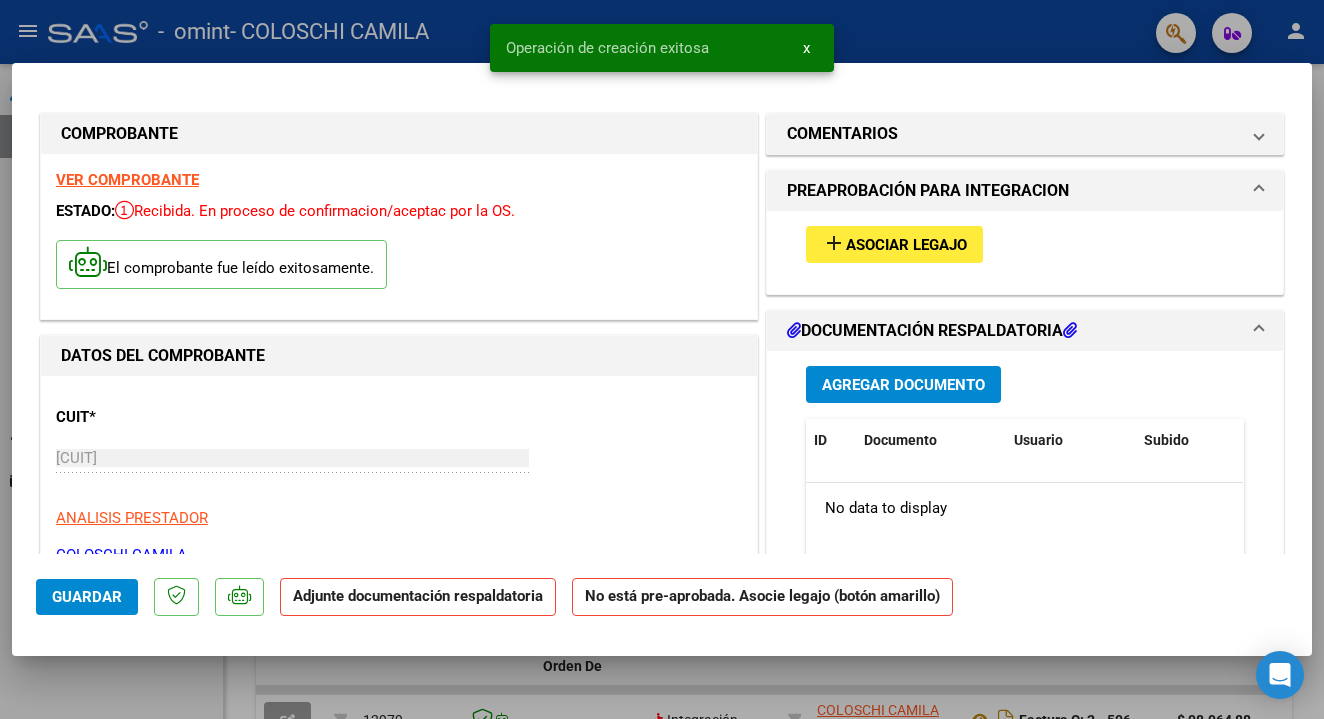 click on "CUIT  *   [CUIT] Ingresar CUIT  ANALISIS PRESTADOR  COLOSCHI CAMILA  ARCA Padrón" at bounding box center [399, 479] 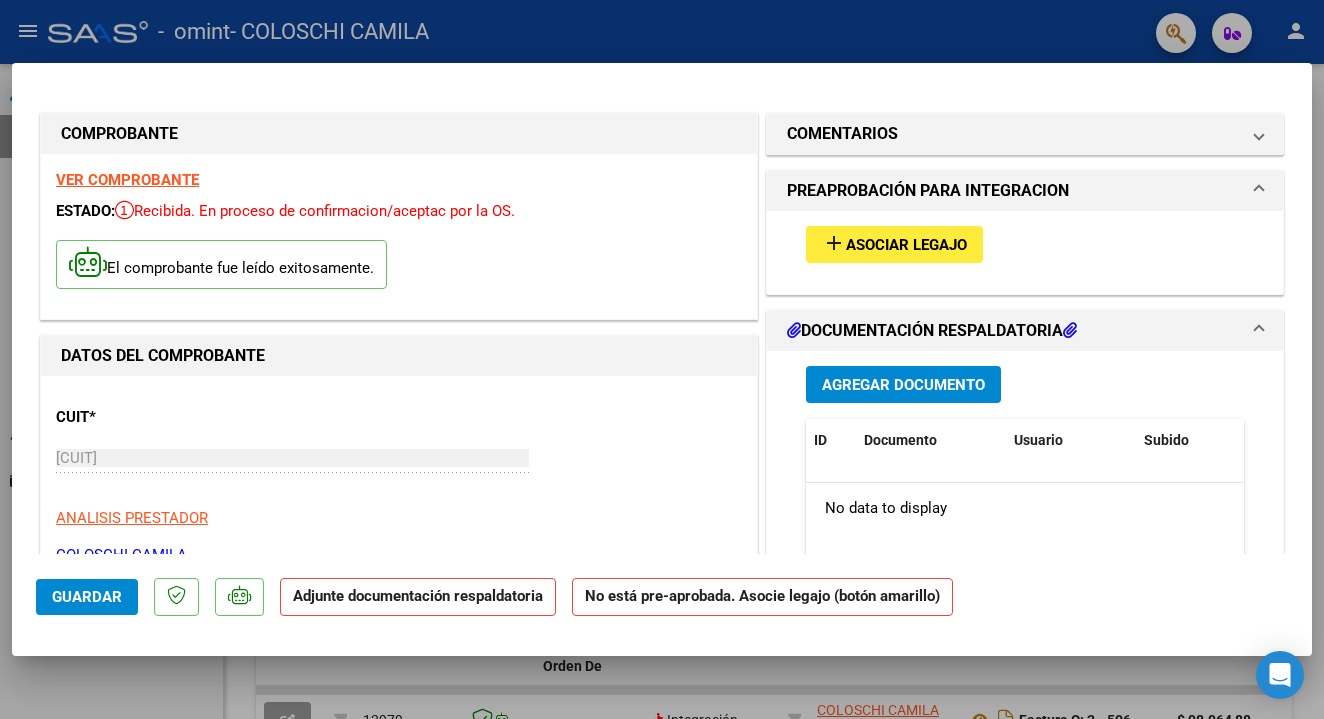 click on "CUIT  *   [CUIT] Ingresar CUIT  ANALISIS PRESTADOR  COLOSCHI CAMILA  ARCA Padrón" at bounding box center [399, 479] 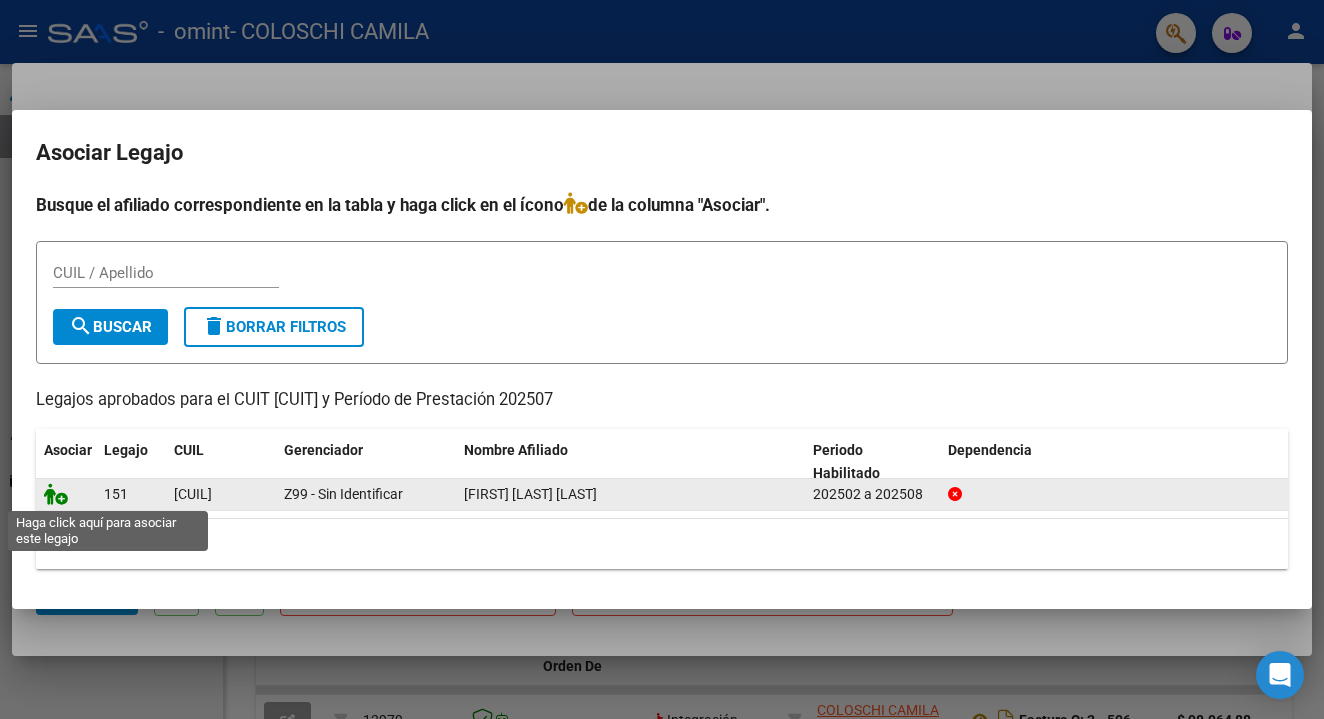 click 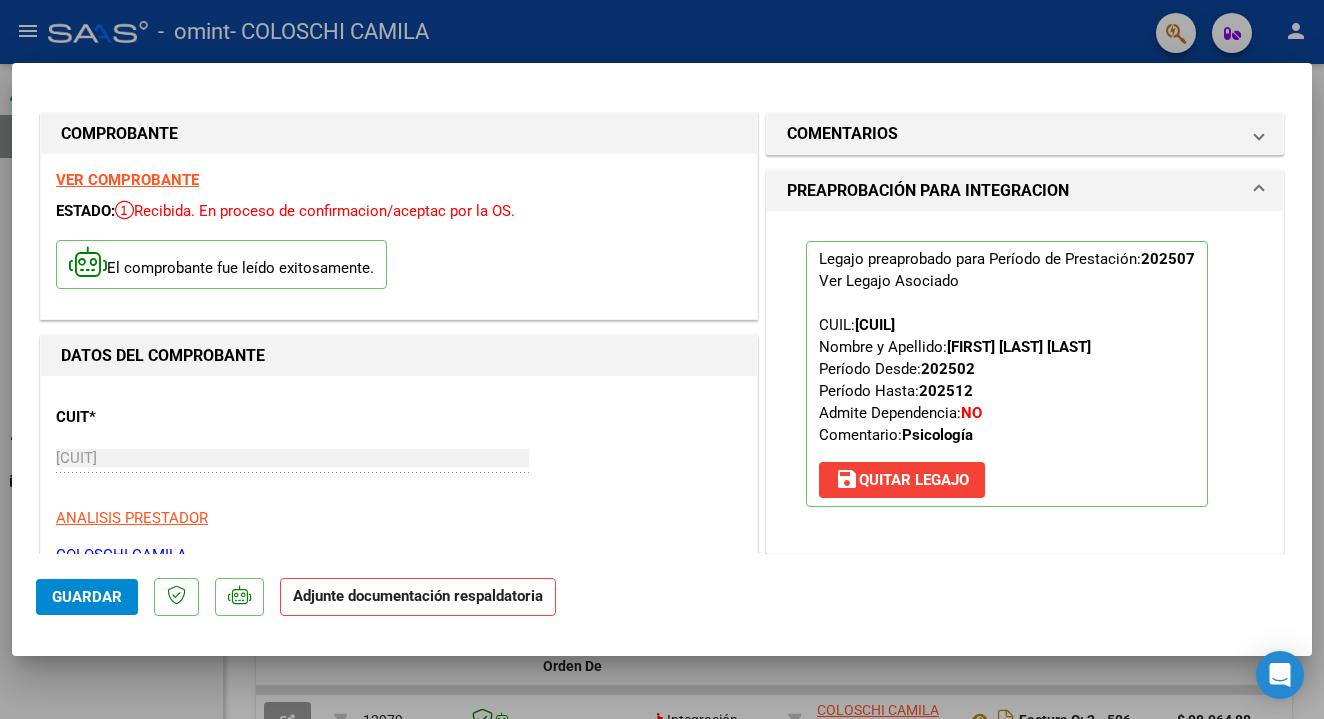 click on "Adjunte documentación respaldatoria" 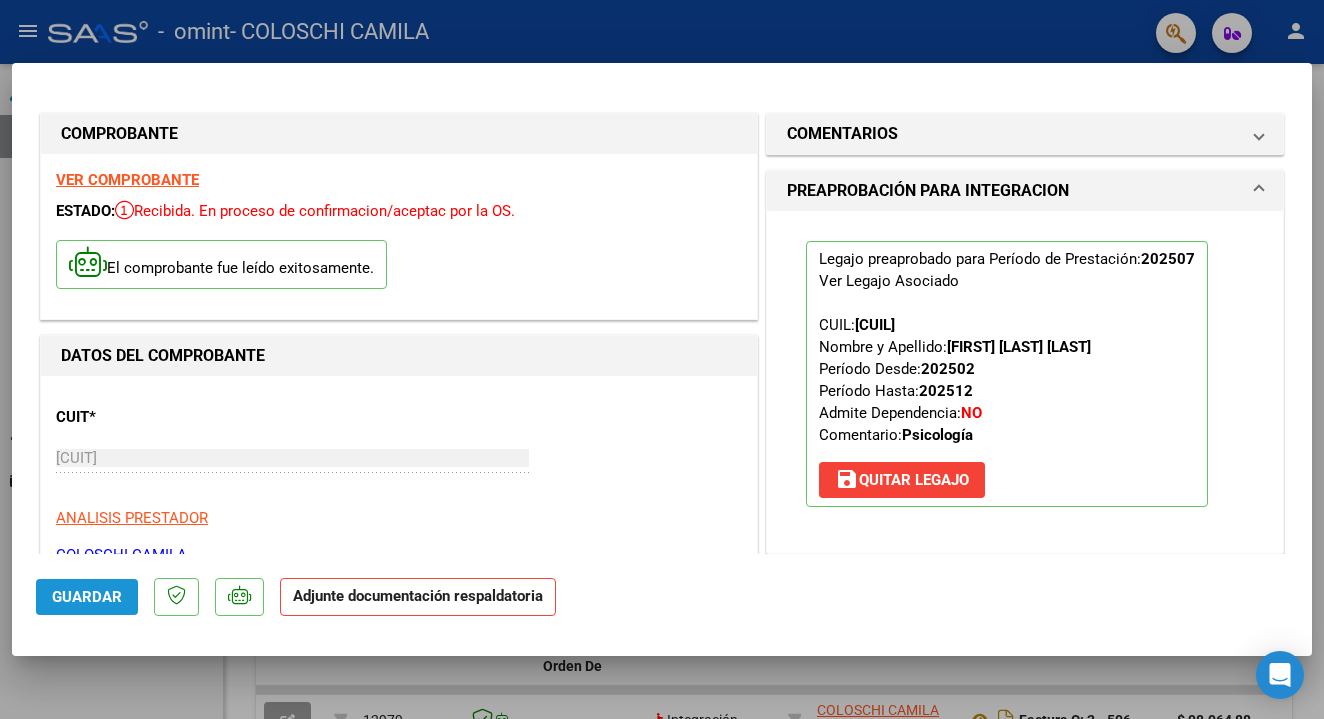 click on "Guardar" 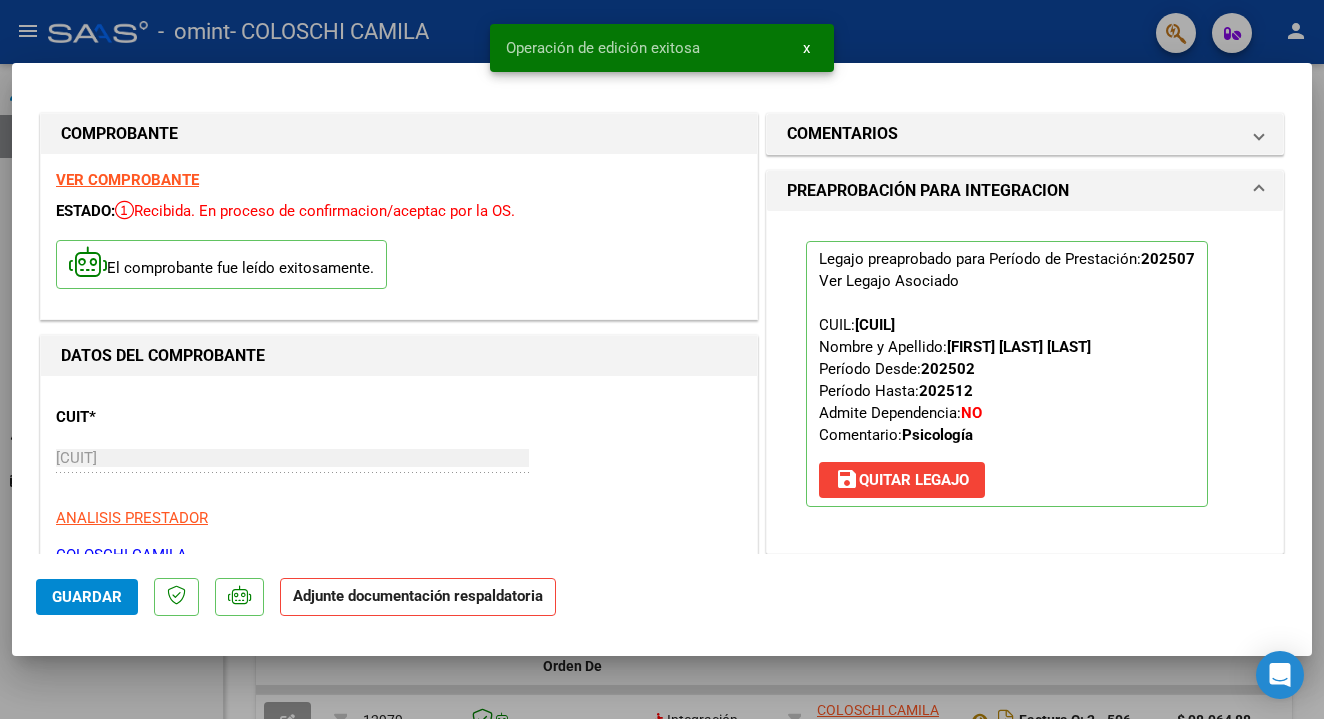 click on "Legajo preaprobado para Período de Prestación:  202507 Ver Legajo Asociado  CUIL:  [CUIL]  Nombre y Apellido:  [FIRST] [LAST] [LAST]  Período Desde:  202502  Período Hasta:  202512  Admite Dependencia:   NO  Comentario:  Psicología save  Quitar Legajo" at bounding box center [1025, 382] 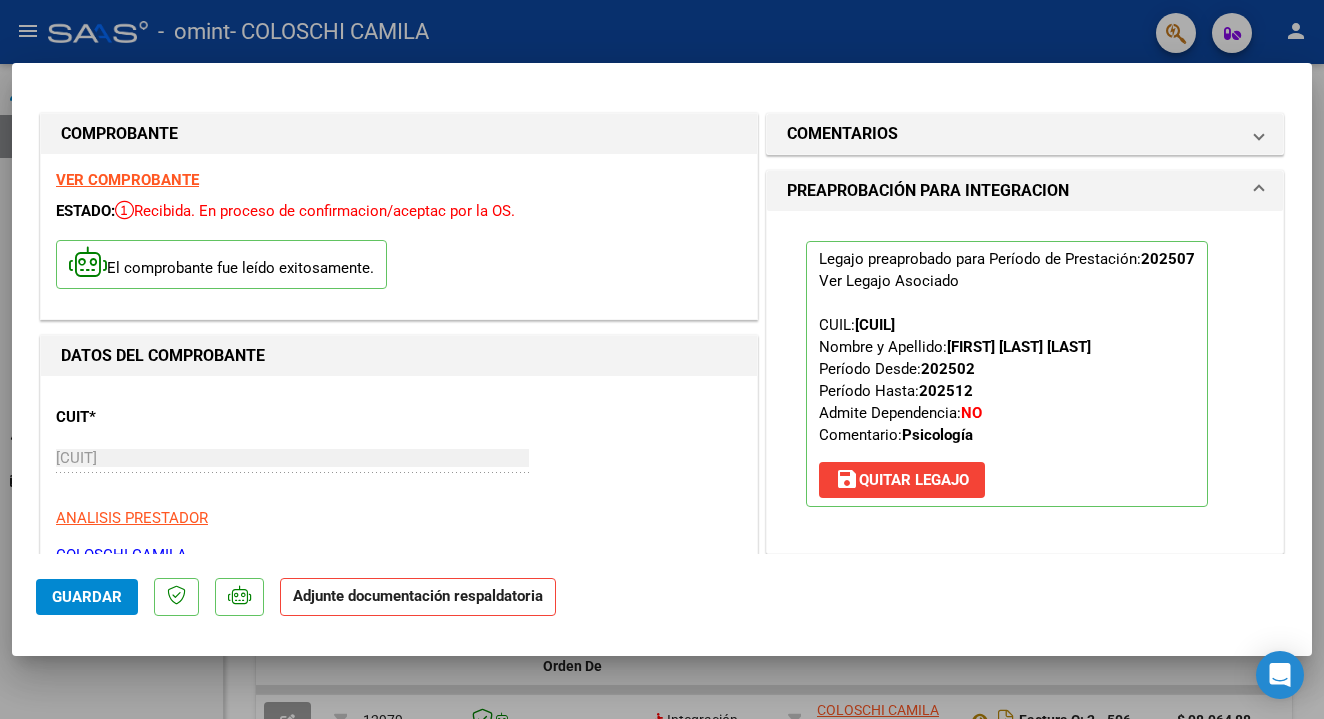 click on "Legajo preaprobado para Período de Prestación:  202507 Ver Legajo Asociado  CUIL:  [CUIL]  Nombre y Apellido:  [FIRST] [LAST] [LAST]  Período Desde:  202502  Período Hasta:  202512  Admite Dependencia:   NO  Comentario:  Psicología save  Quitar Legajo" at bounding box center (1007, 374) 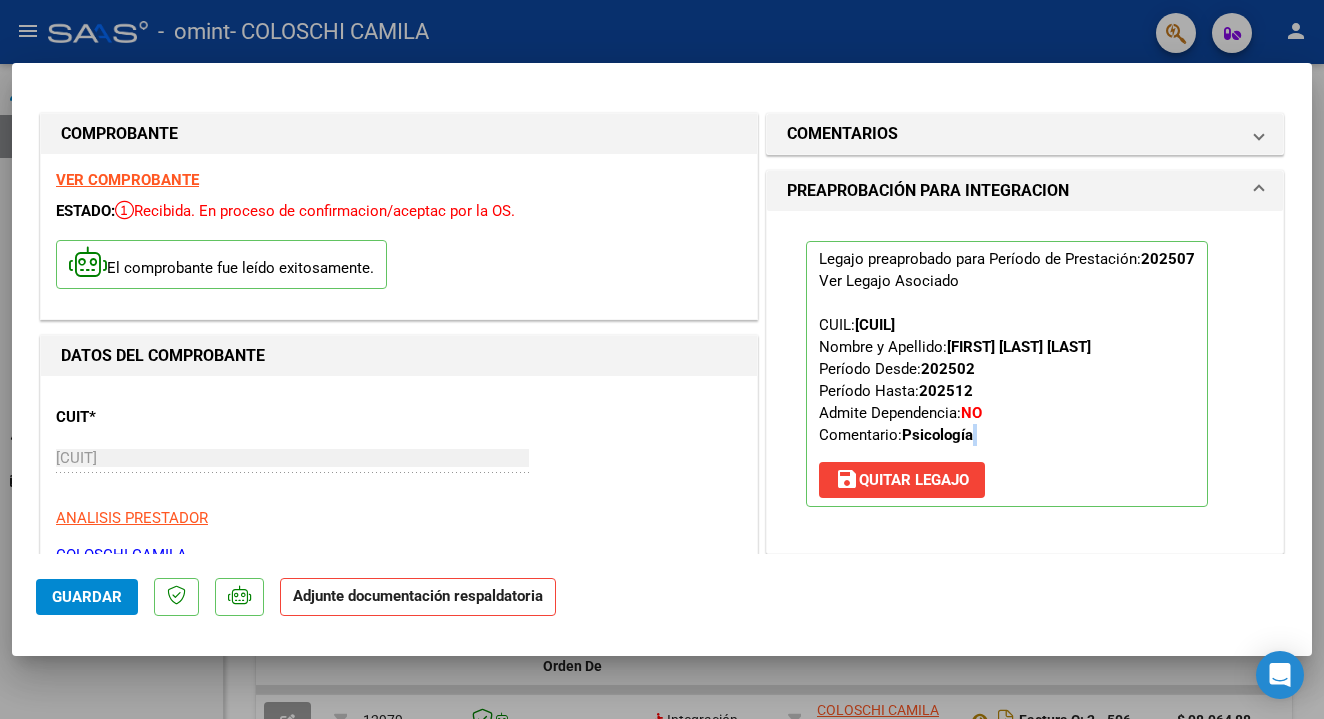 click on "Legajo preaprobado para Período de Prestación:  202507 Ver Legajo Asociado  CUIL:  [CUIL]  Nombre y Apellido:  [FIRST] [LAST] [LAST]  Período Desde:  202502  Período Hasta:  202512  Admite Dependencia:   NO  Comentario:  Psicología save  Quitar Legajo" at bounding box center (1007, 374) 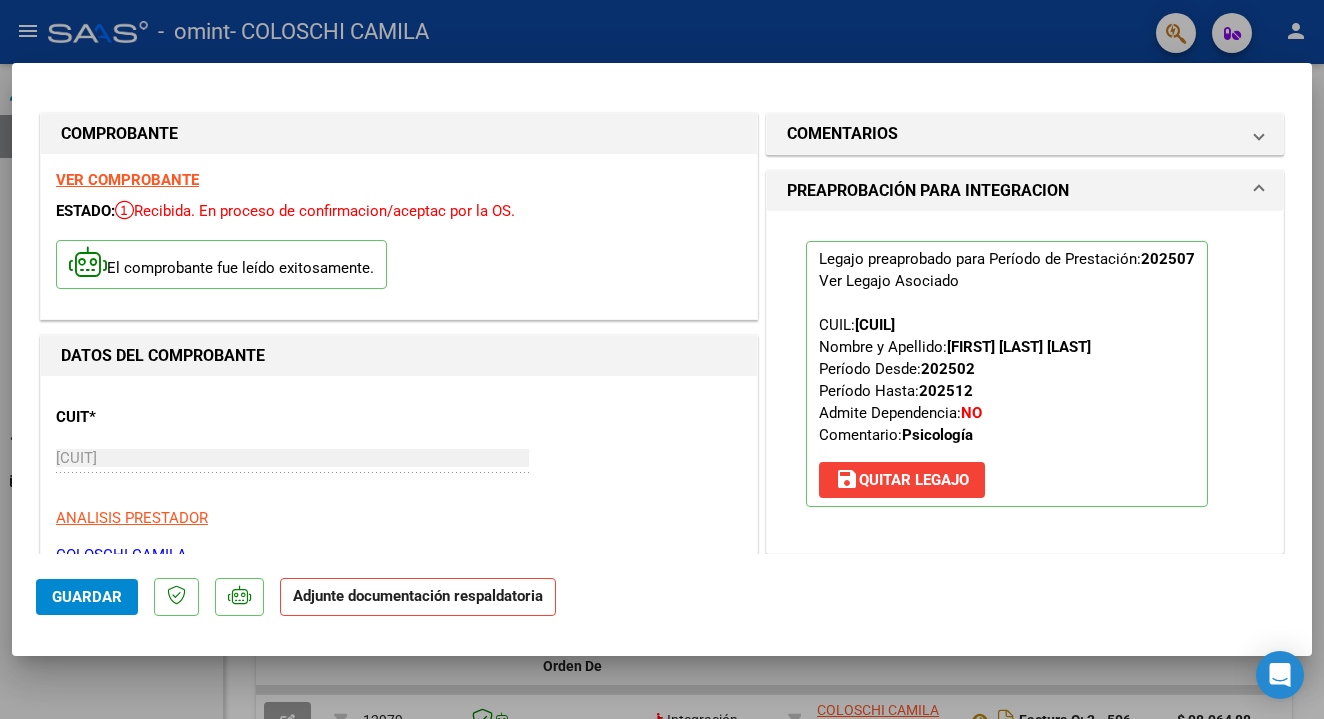 click on "CUIT  *   [CUIT] Ingresar CUIT  ANALISIS PRESTADOR  COLOSCHI CAMILA  ARCA Padrón" at bounding box center [399, 479] 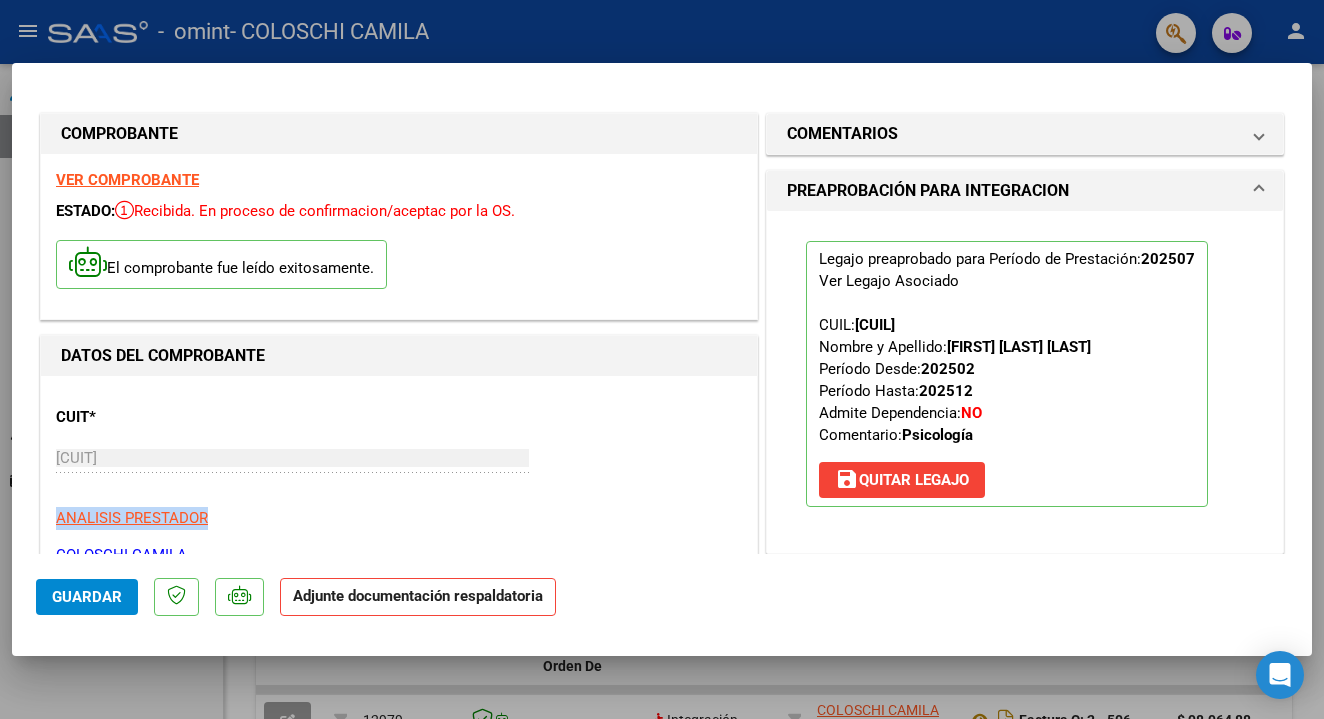 click on "ANALISIS PRESTADOR" at bounding box center (399, 518) 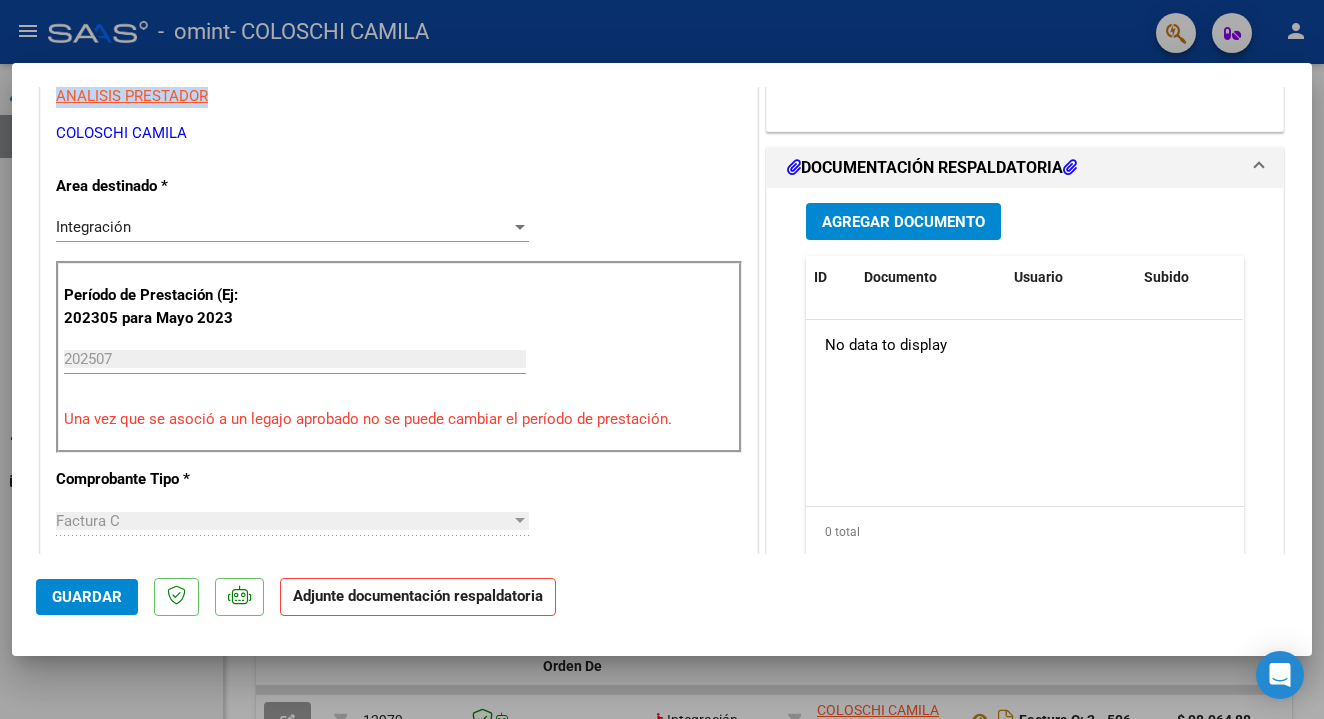 scroll, scrollTop: 476, scrollLeft: 0, axis: vertical 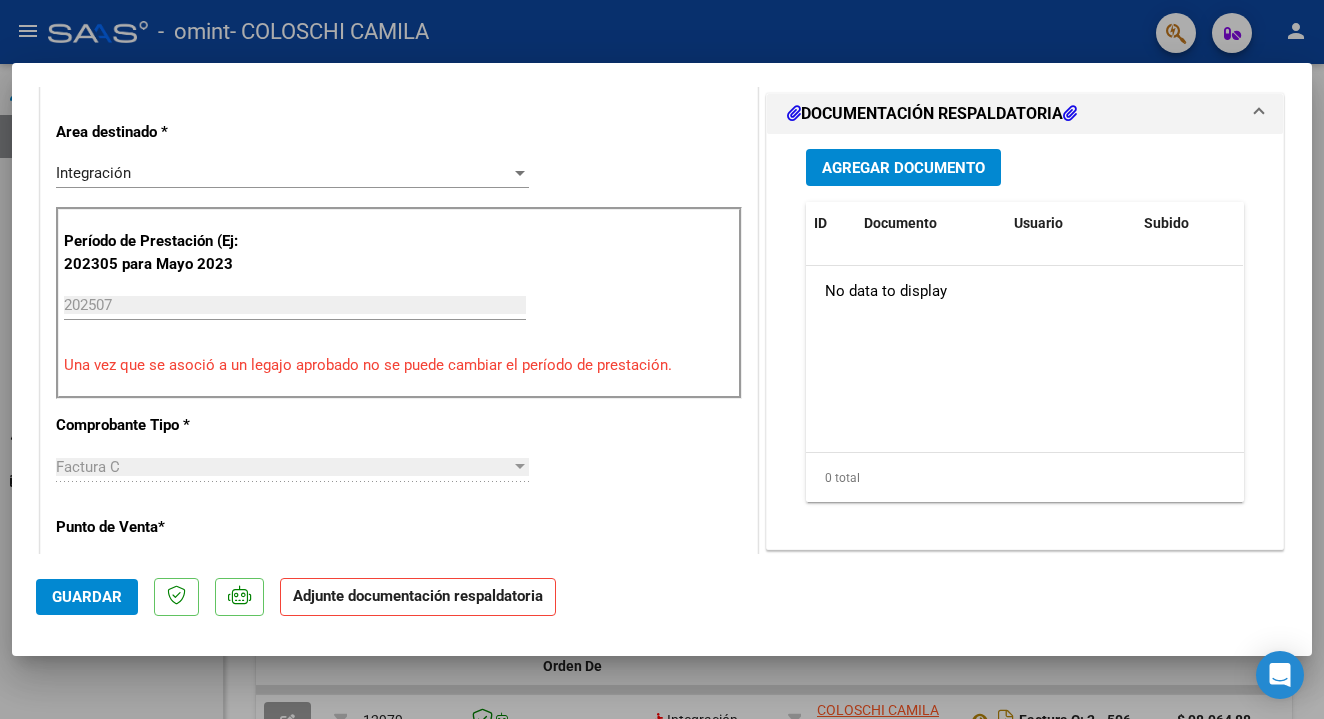 drag, startPoint x: 749, startPoint y: 226, endPoint x: 749, endPoint y: 212, distance: 14 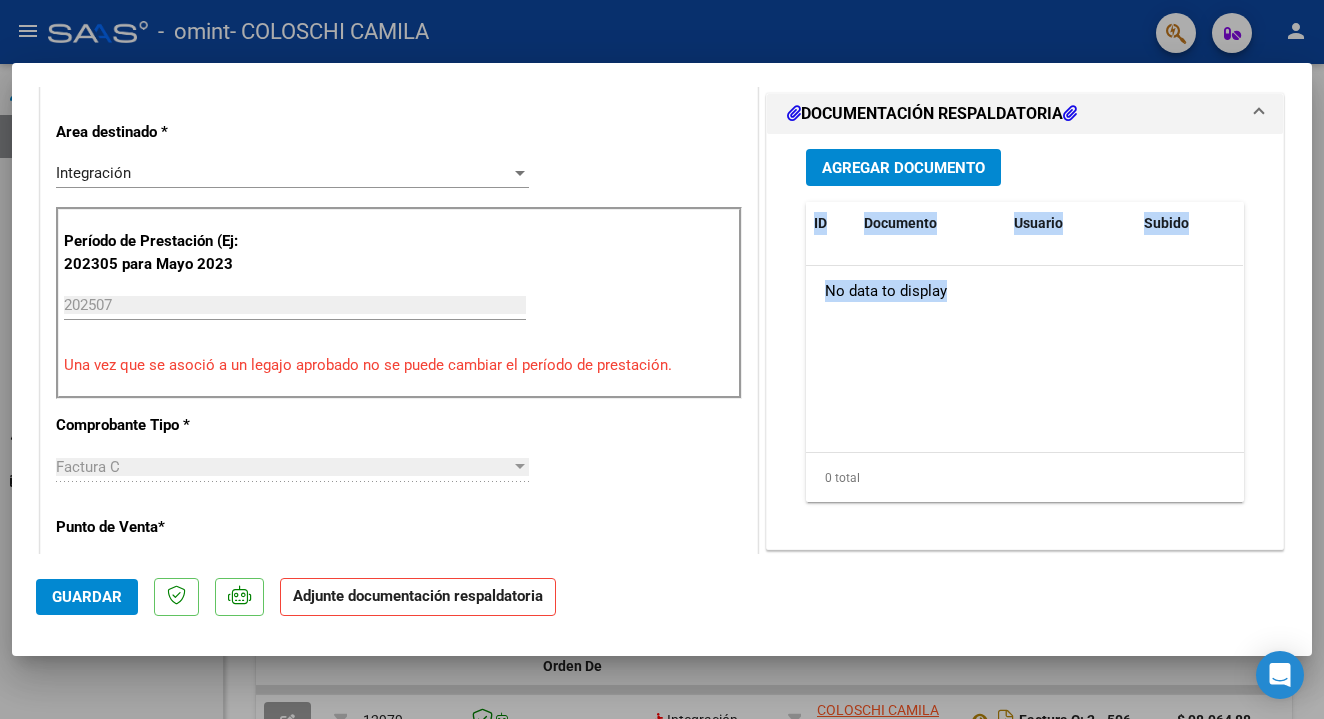 drag, startPoint x: 762, startPoint y: 164, endPoint x: 761, endPoint y: 338, distance: 174.00287 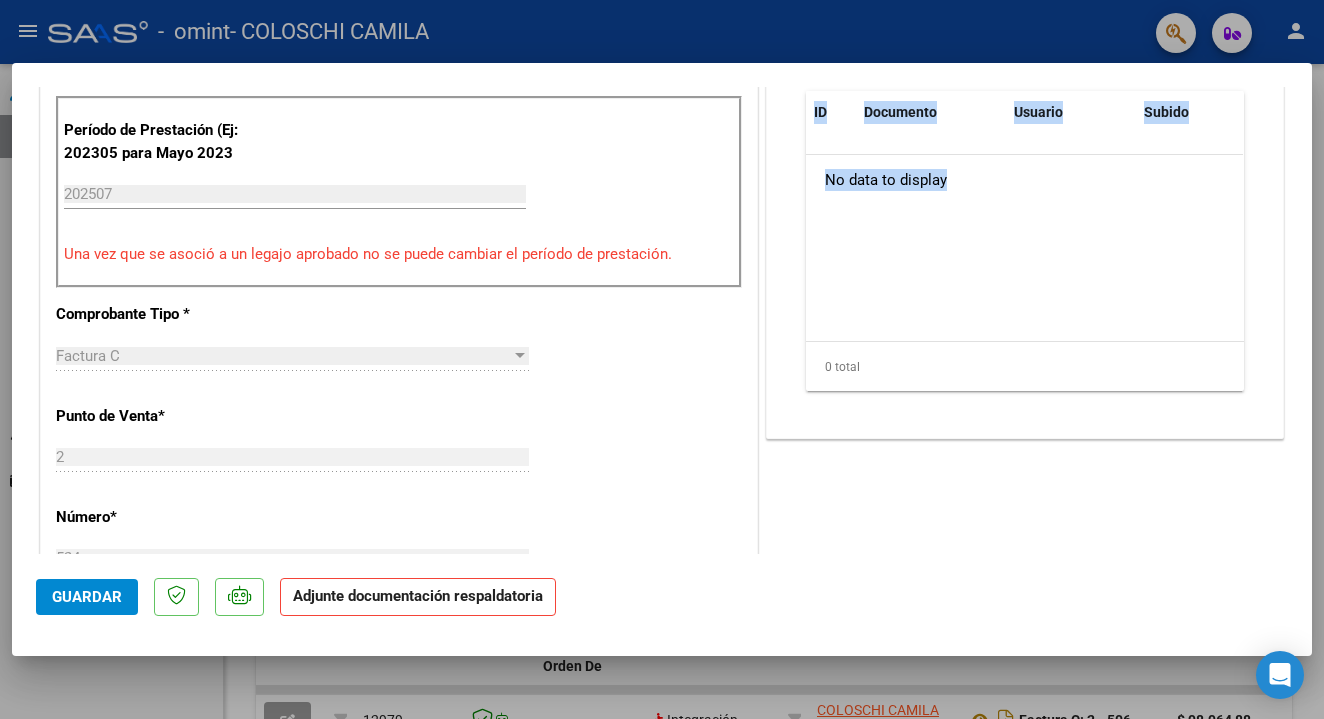 scroll, scrollTop: 592, scrollLeft: 0, axis: vertical 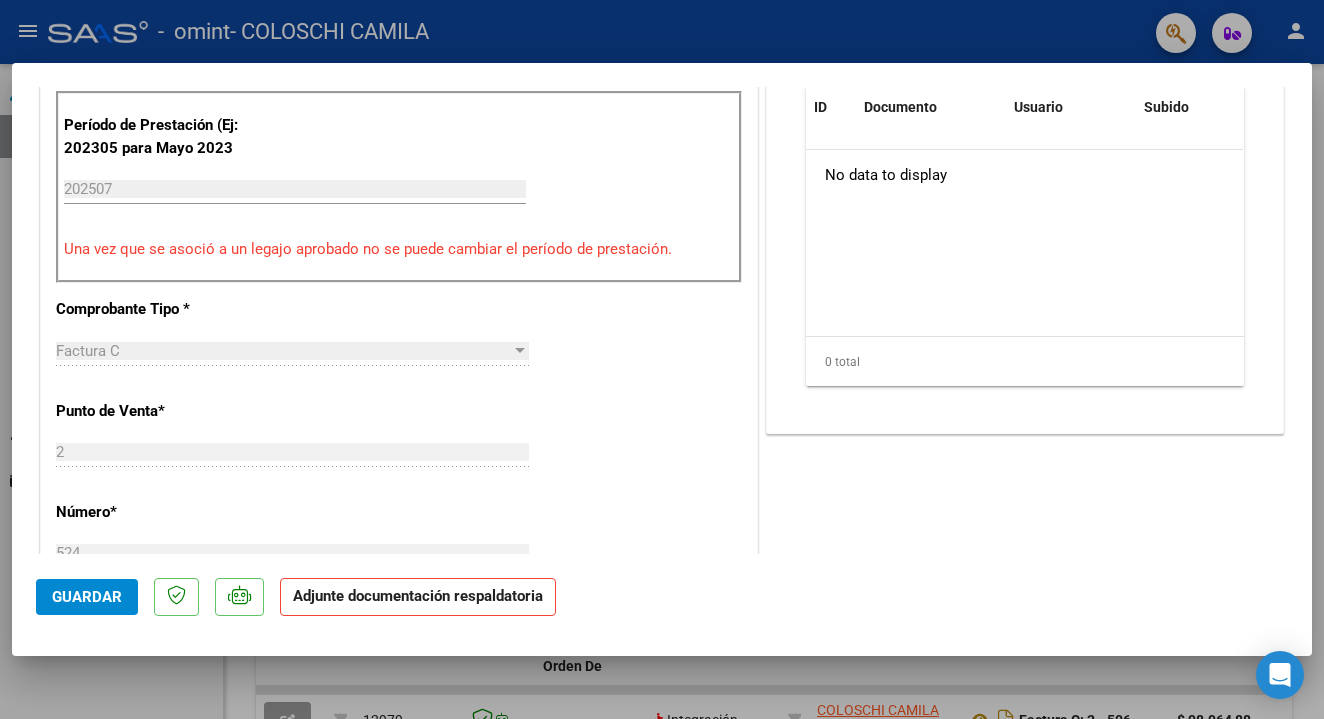click on "DATOS DEL COMPROBANTE CUIT  *   [CUIT] Ingresar CUIT  ANALISIS PRESTADOR  COLOSCHI CAMILA  ARCA Padrón  Area destinado * Integración Seleccionar Area Período de Prestación (Ej: 202305 para Mayo 2023    202507 Ingrese el Período de Prestación como indica el ejemplo   Una vez que se asoció a un legajo aprobado no se puede cambiar el período de prestación.   Comprobante Tipo * Factura C Seleccionar Tipo Punto de Venta  *   2 Ingresar el Nro.  Número  *   524 Ingresar el Nro.  Monto  *   $ 98.964,88 Ingresar el monto  Fecha del Cpbt.  *   2025-08-05 Ingresar la fecha  CAE / CAEA (no ingrese CAI)    75310020658180 Ingresar el CAE o CAEA (no ingrese CAI)  Fecha de Vencimiento    Ingresar la fecha  Ref. Externa    Ingresar la ref.  N° Liquidación    Ingresar el N° Liquidación" at bounding box center [399, 512] 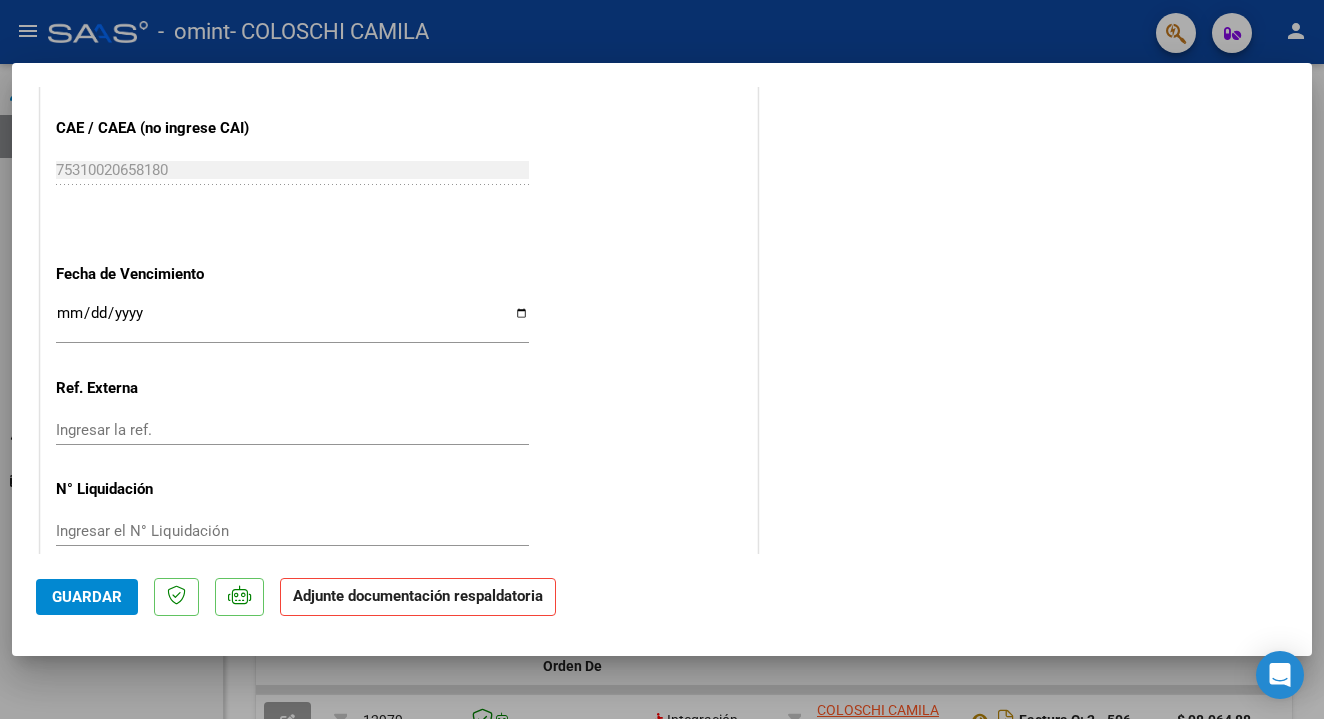 scroll, scrollTop: 1290, scrollLeft: 0, axis: vertical 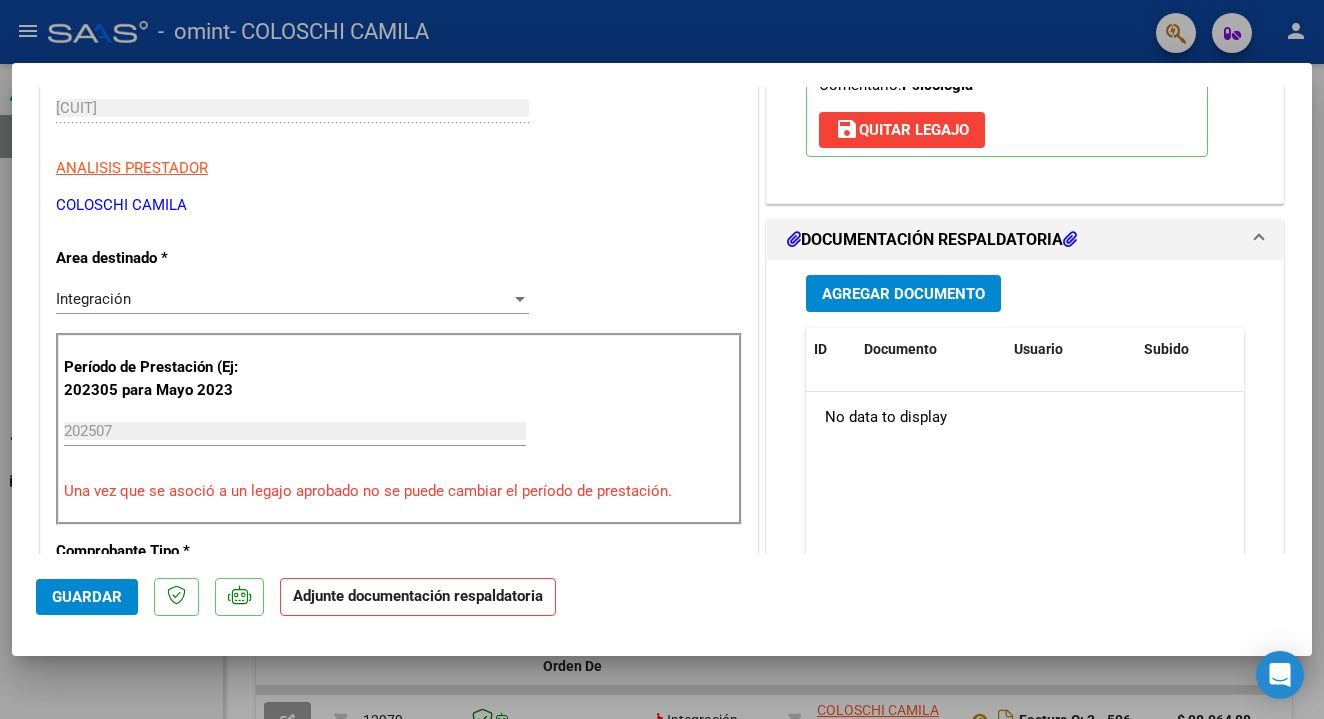 click on "Agregar Documento" at bounding box center (903, 294) 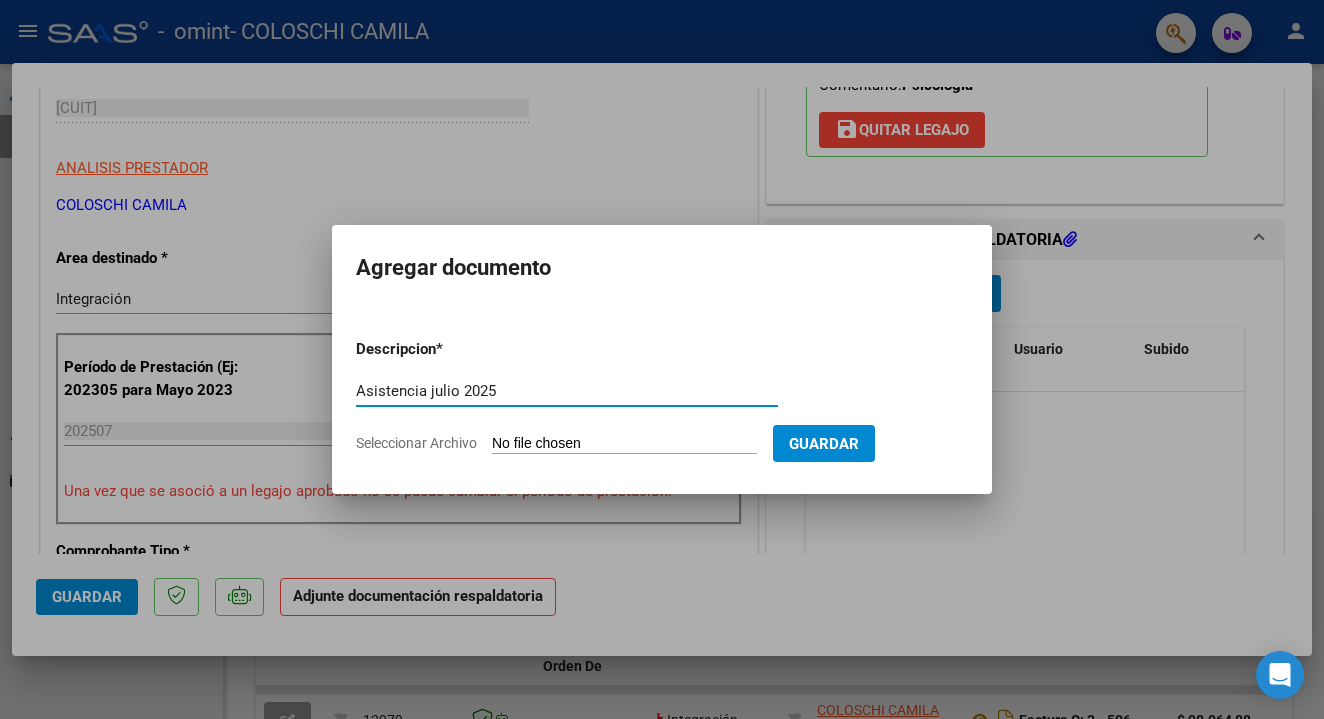 type on "Asistencia julio 2025" 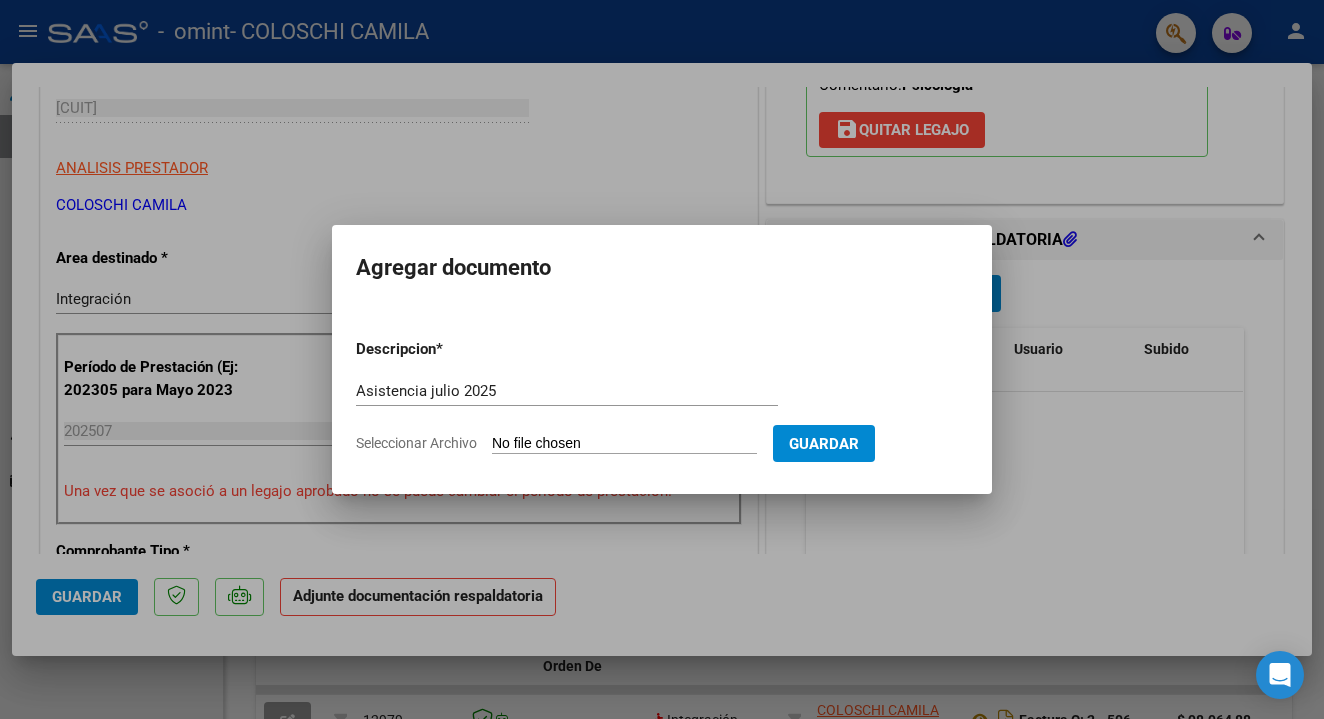 type on "C:\fakepath\Asistencia julio 2025 [FIRST] [LAST].pdf" 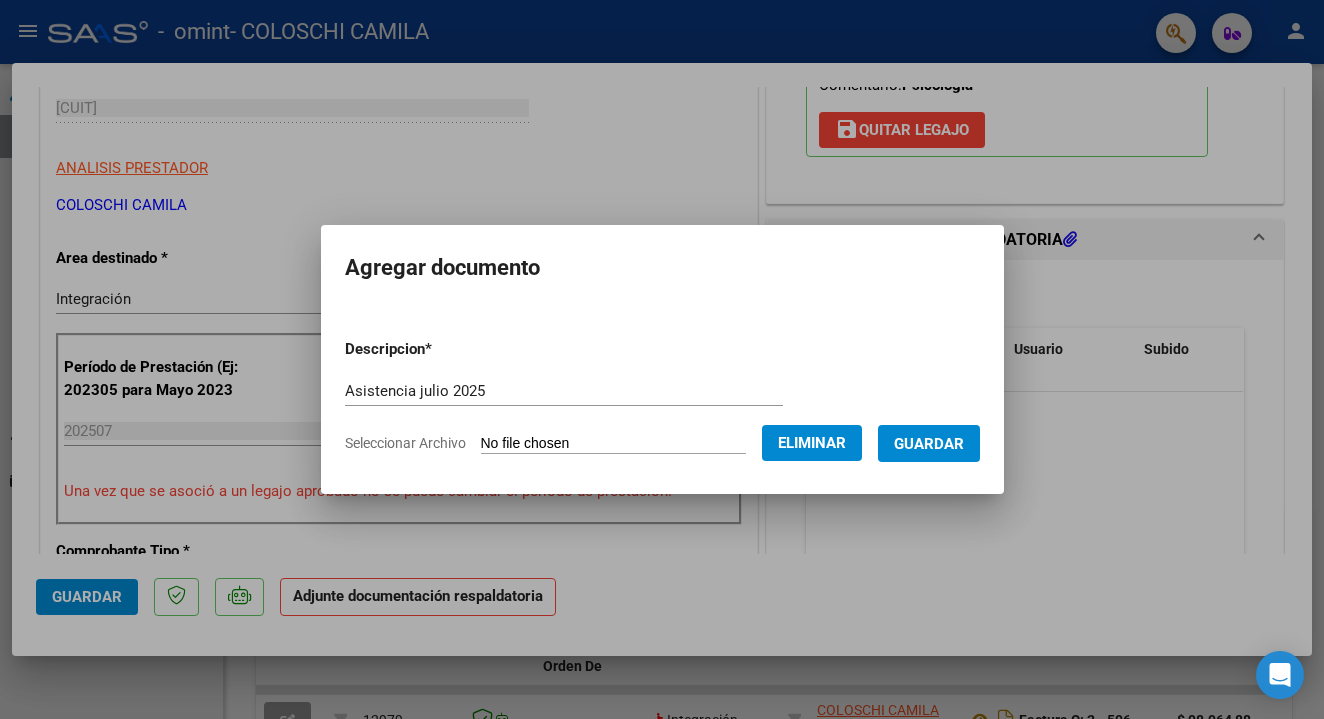 click on "Guardar" at bounding box center (929, 444) 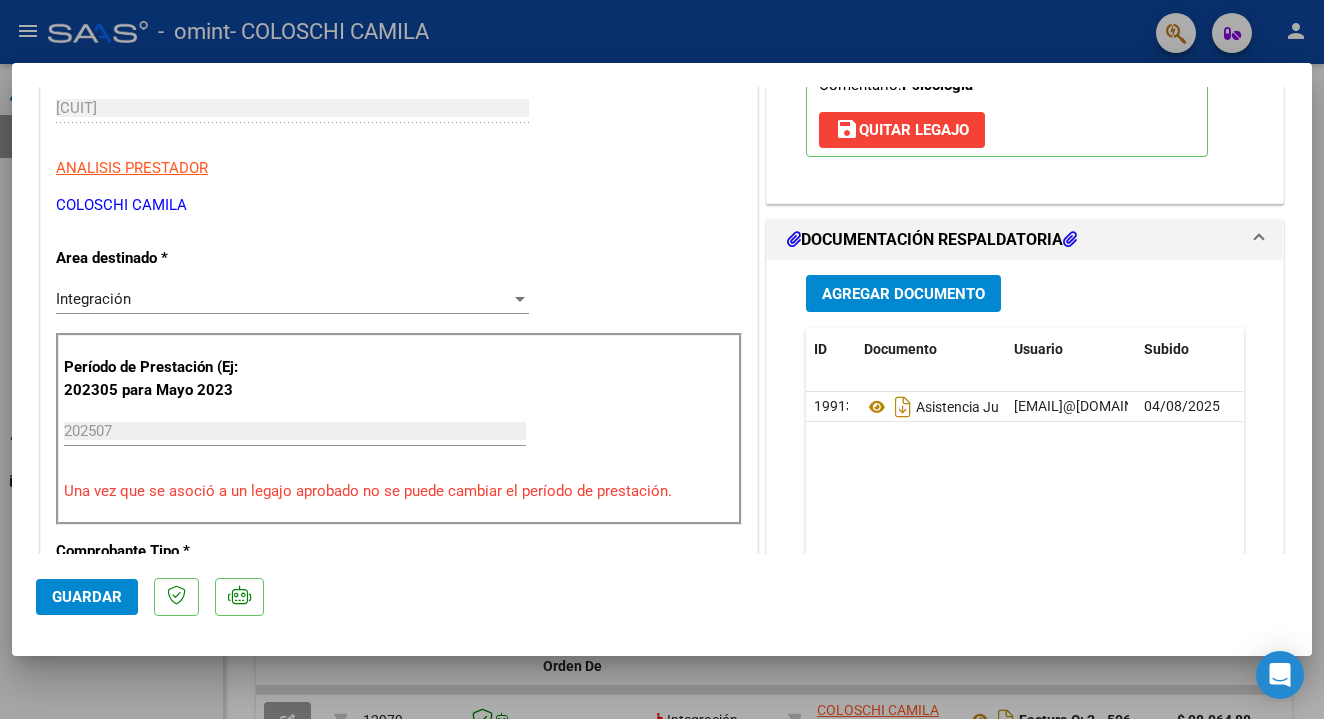 click on "Guardar" 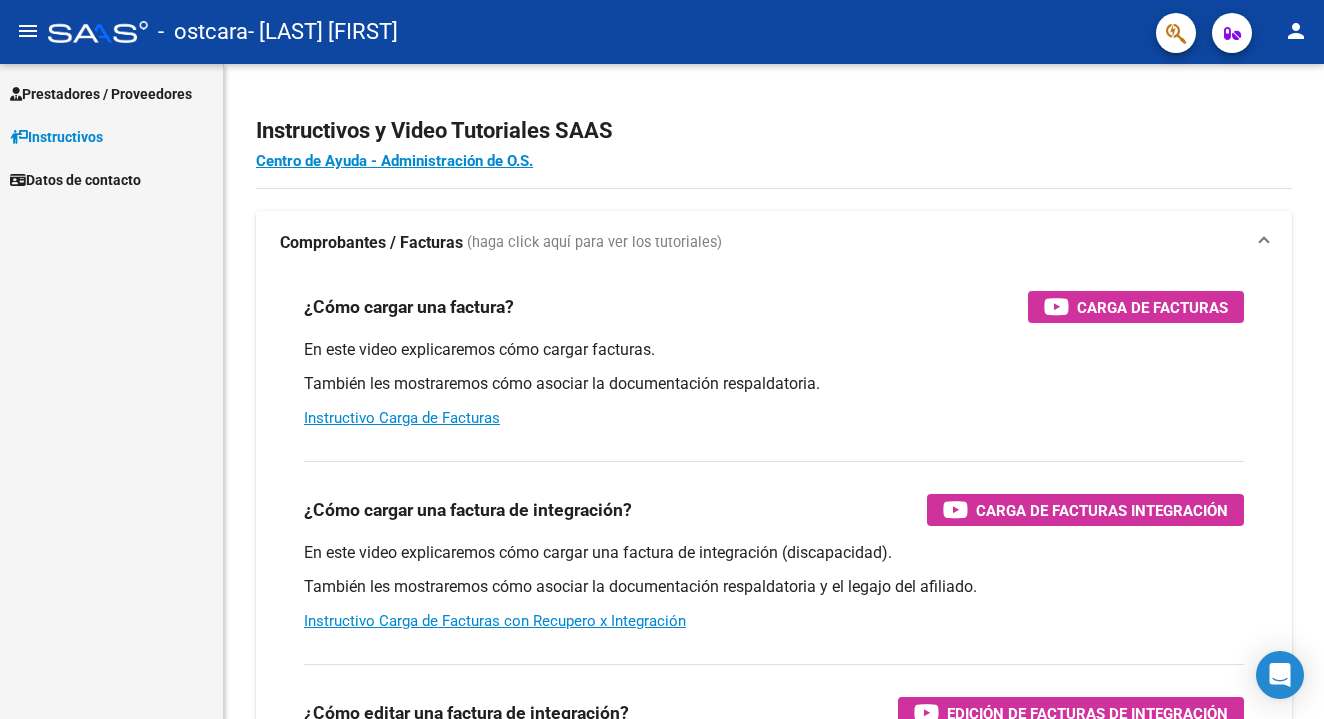 scroll, scrollTop: 0, scrollLeft: 0, axis: both 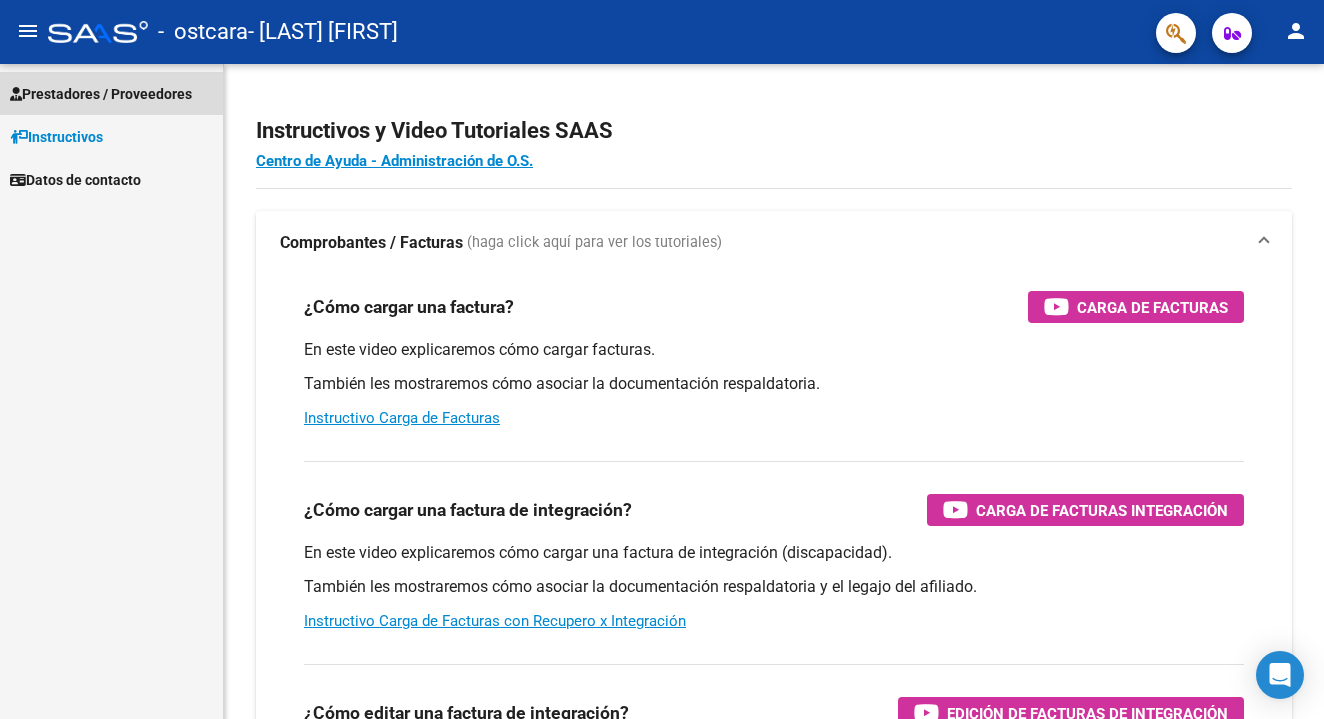click on "Prestadores / Proveedores" at bounding box center [101, 94] 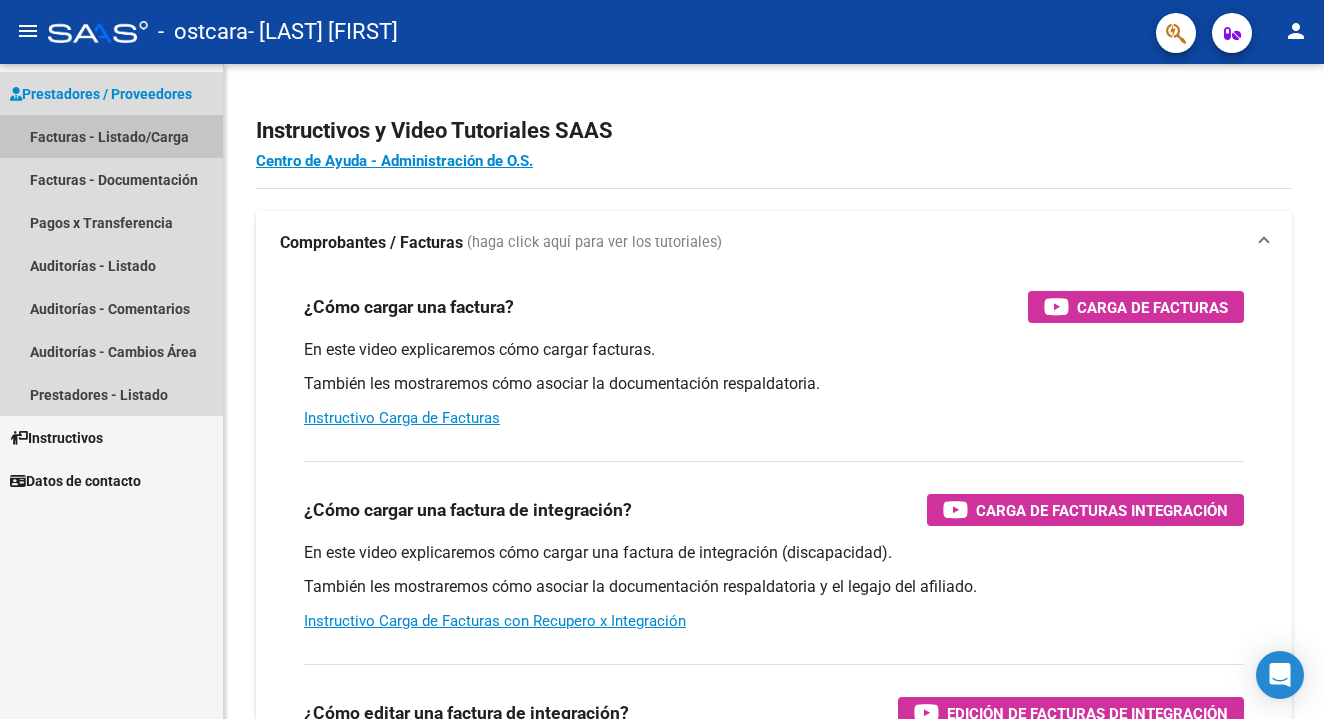 click on "Facturas - Listado/Carga" at bounding box center (111, 136) 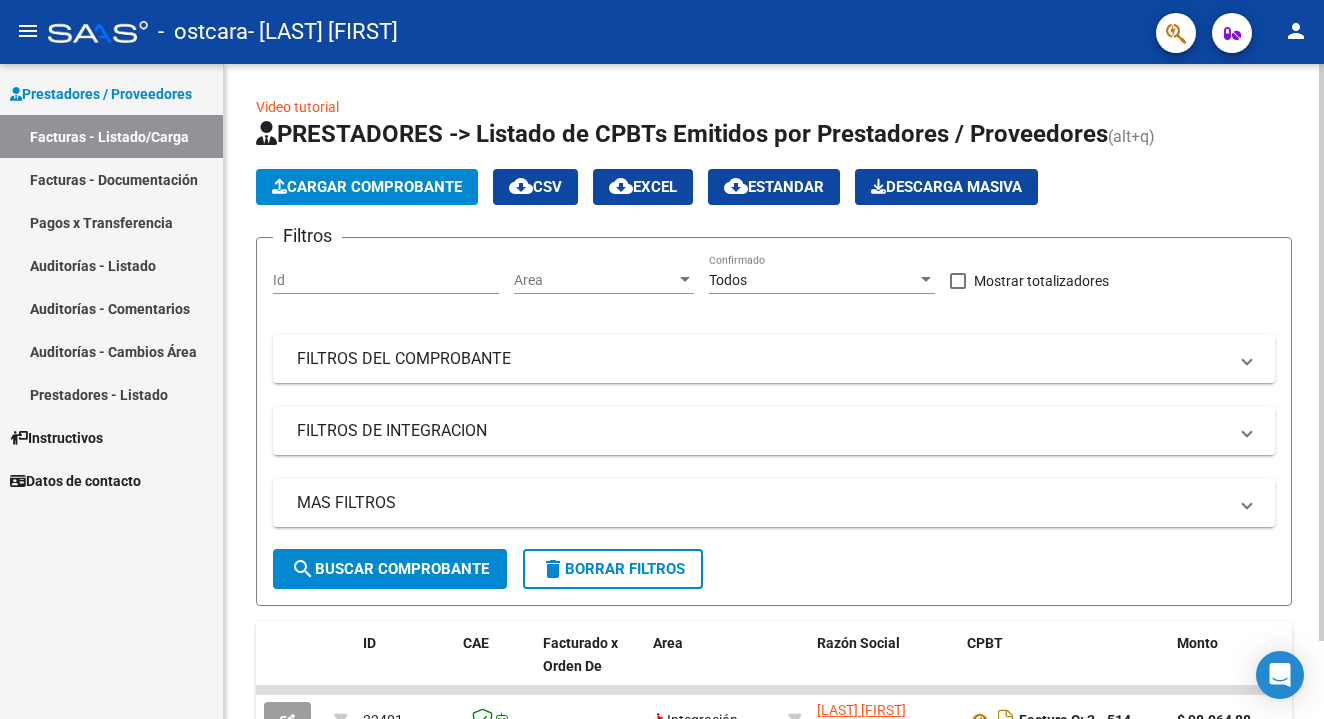 click on "Cargar Comprobante" 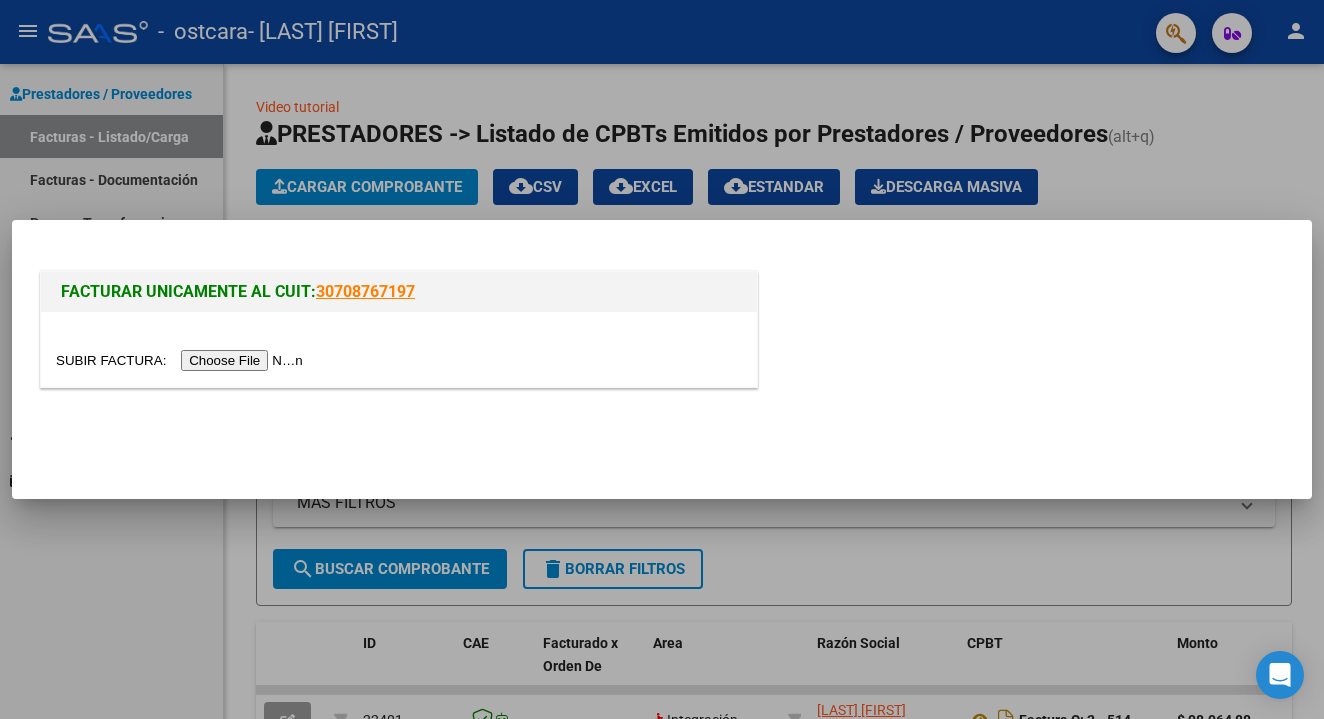 click at bounding box center (182, 360) 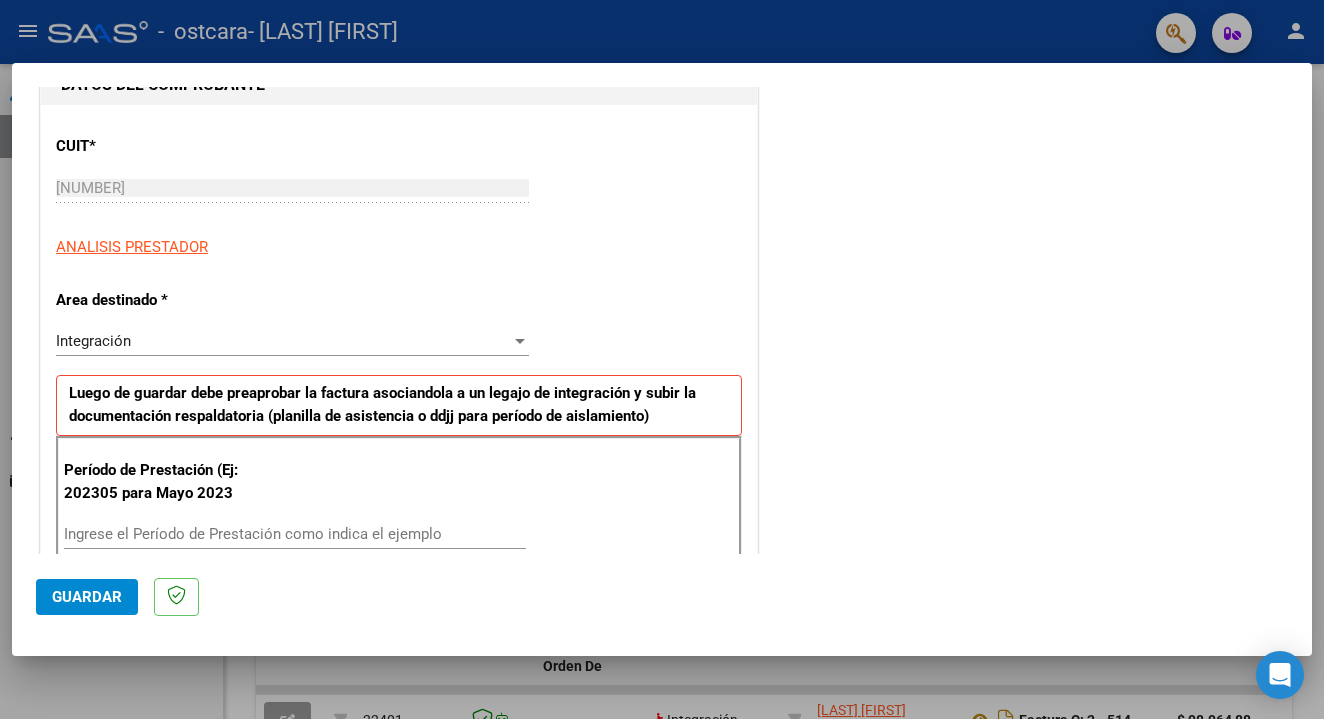 scroll, scrollTop: 270, scrollLeft: 0, axis: vertical 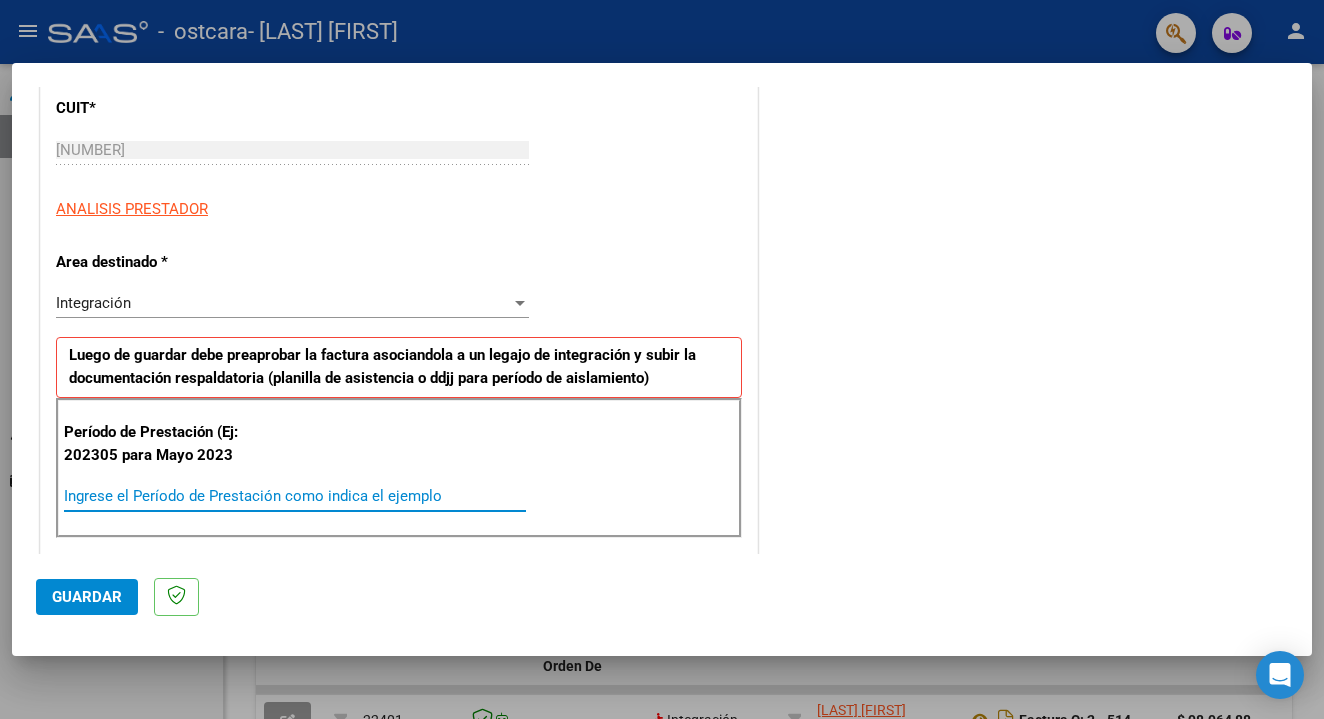 click on "Ingrese el Período de Prestación como indica el ejemplo" at bounding box center (295, 496) 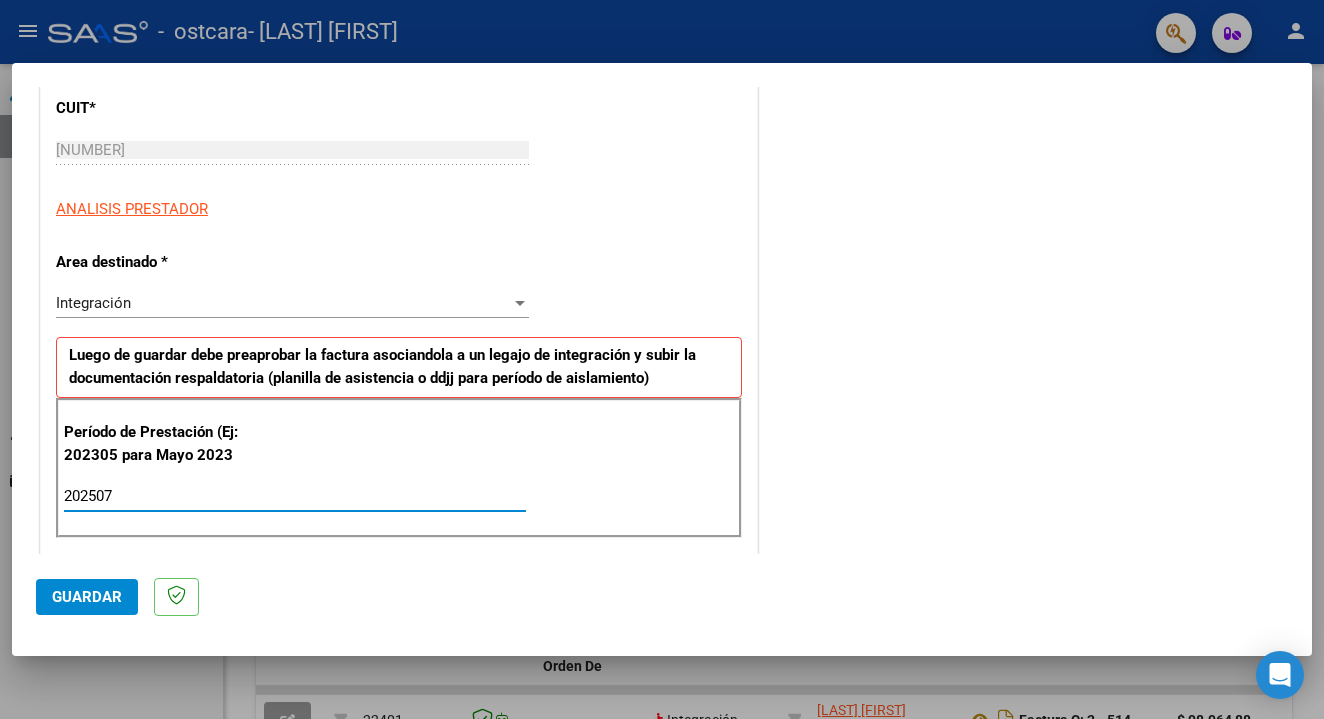 type on "202507" 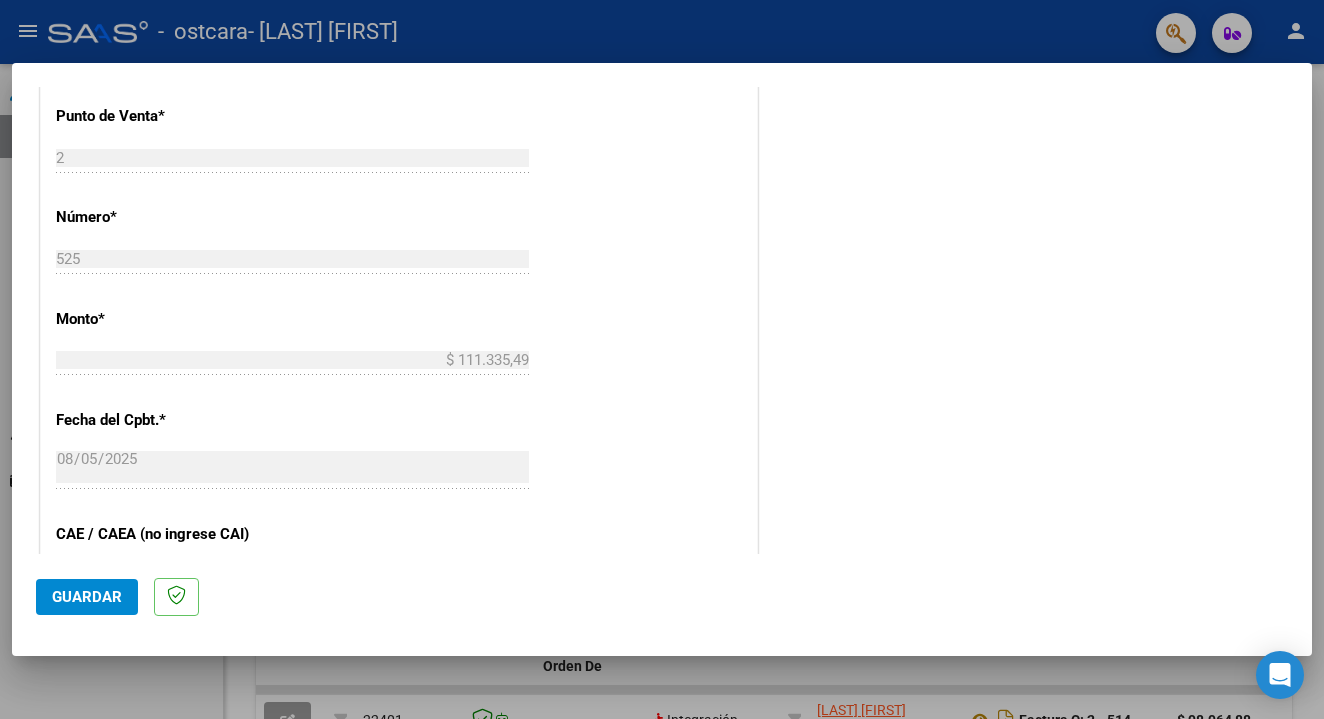 scroll, scrollTop: 854, scrollLeft: 0, axis: vertical 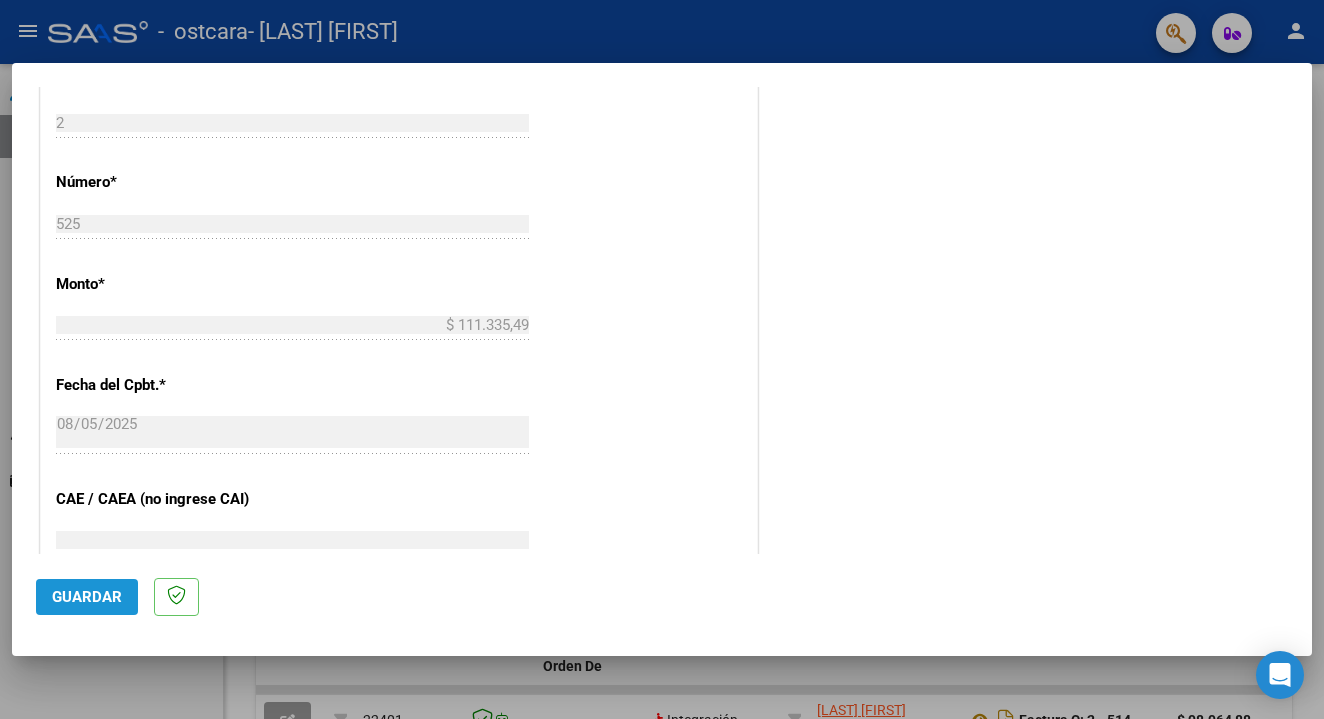 click on "Guardar" 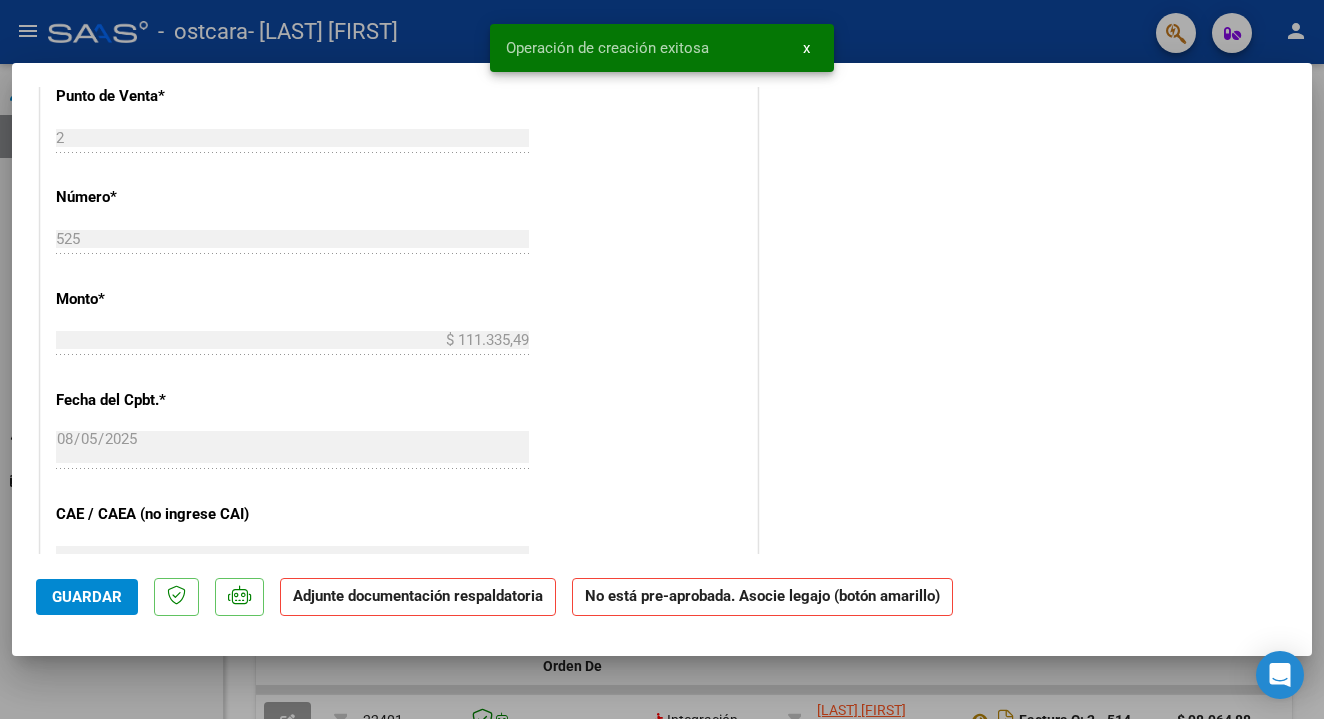 scroll, scrollTop: 0, scrollLeft: 0, axis: both 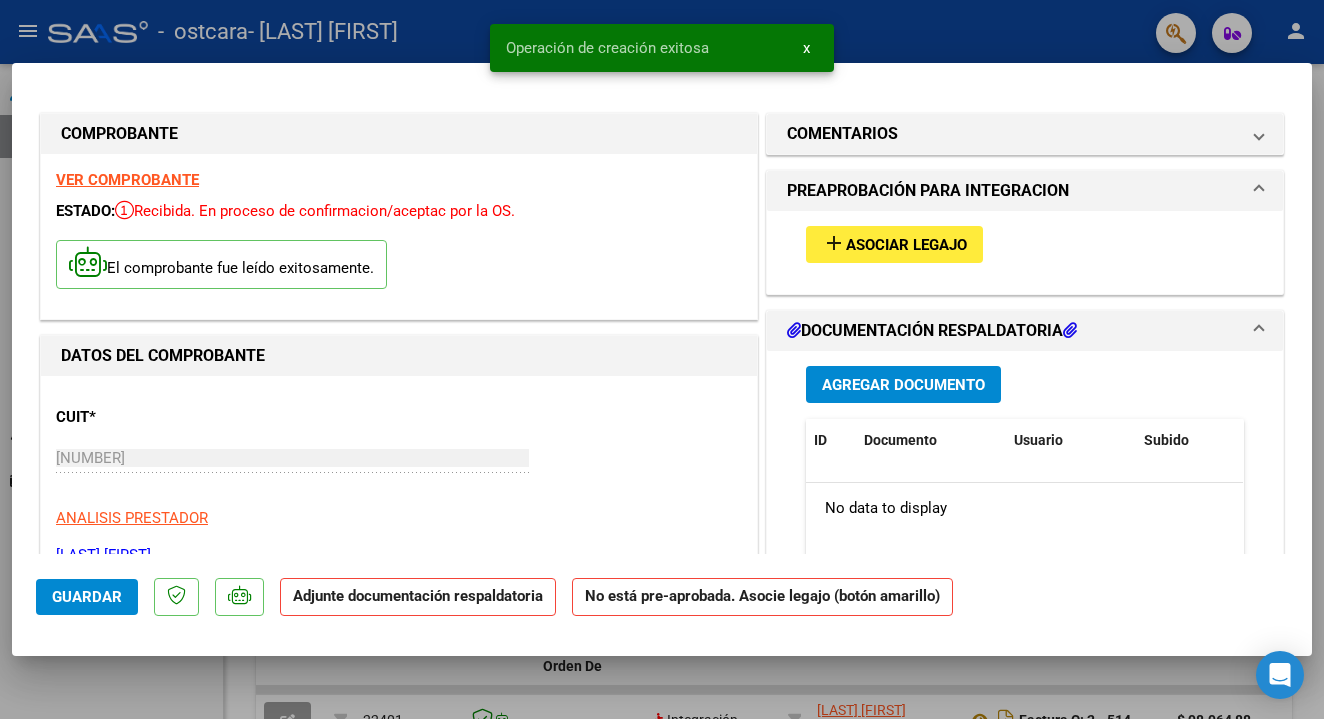 click on "Asociar Legajo" at bounding box center [906, 245] 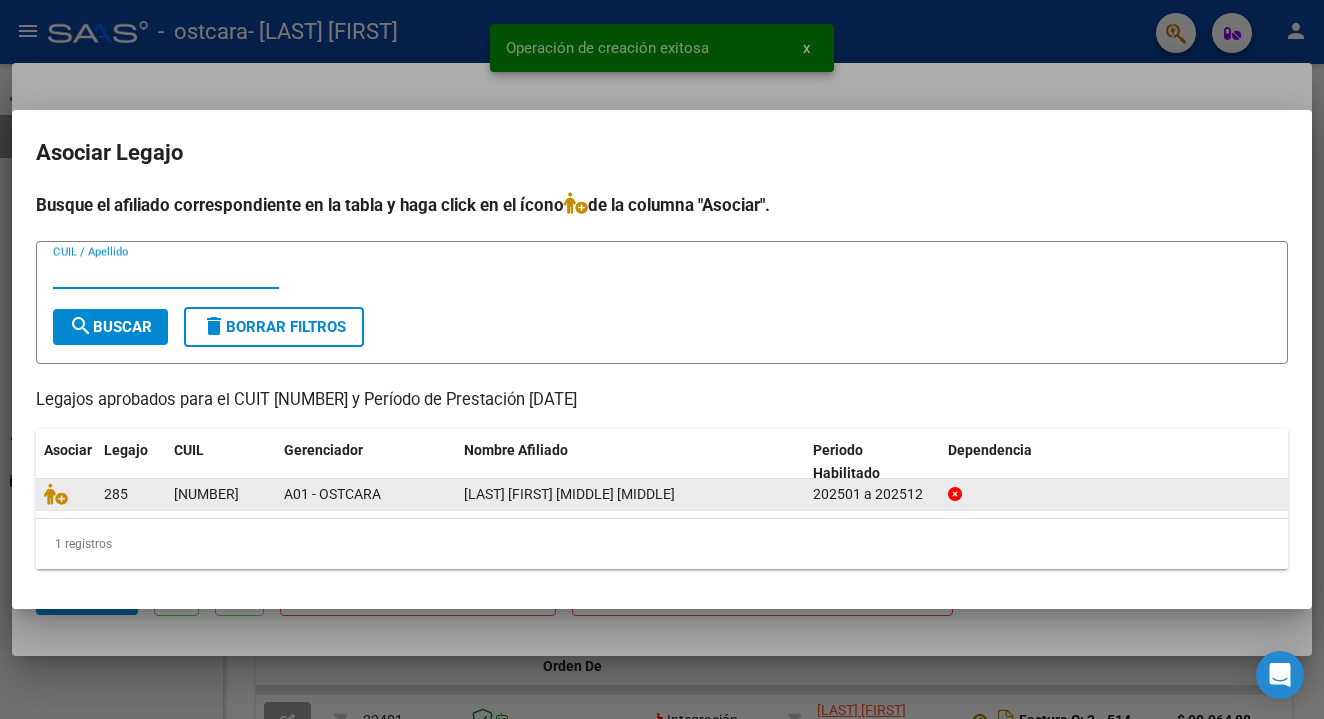 click 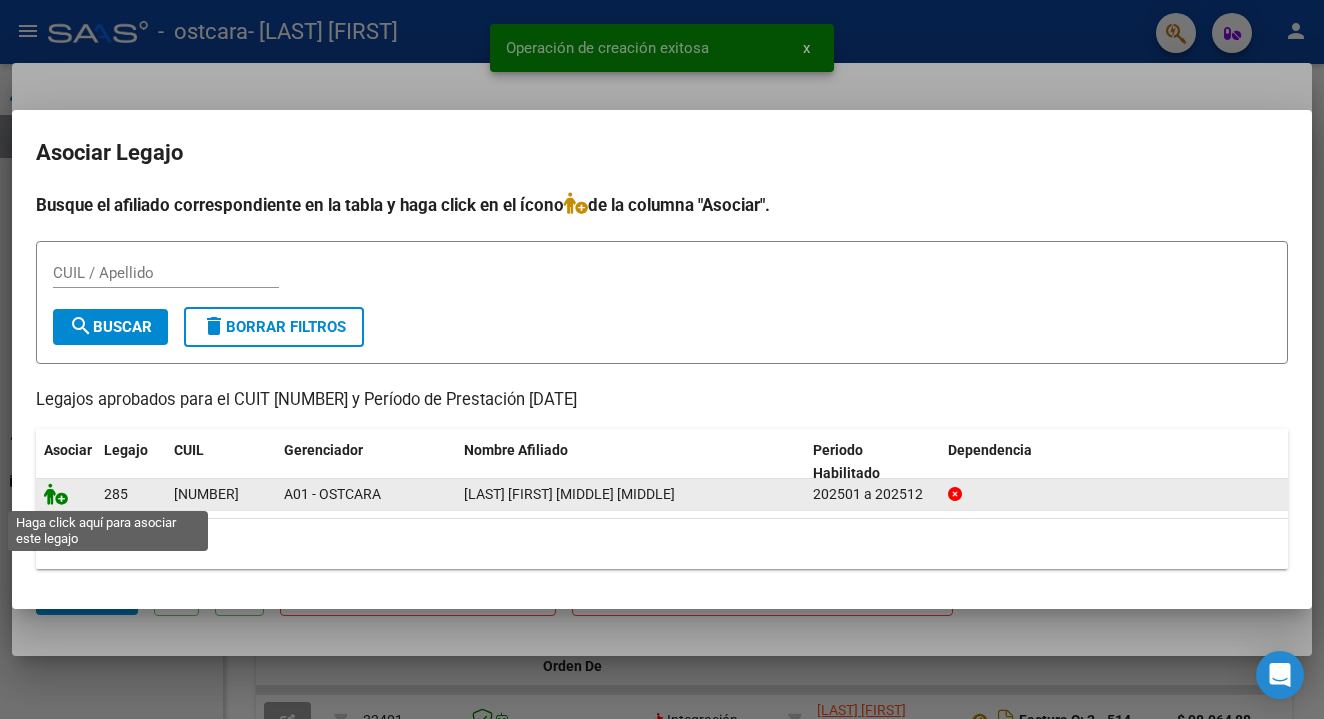 click 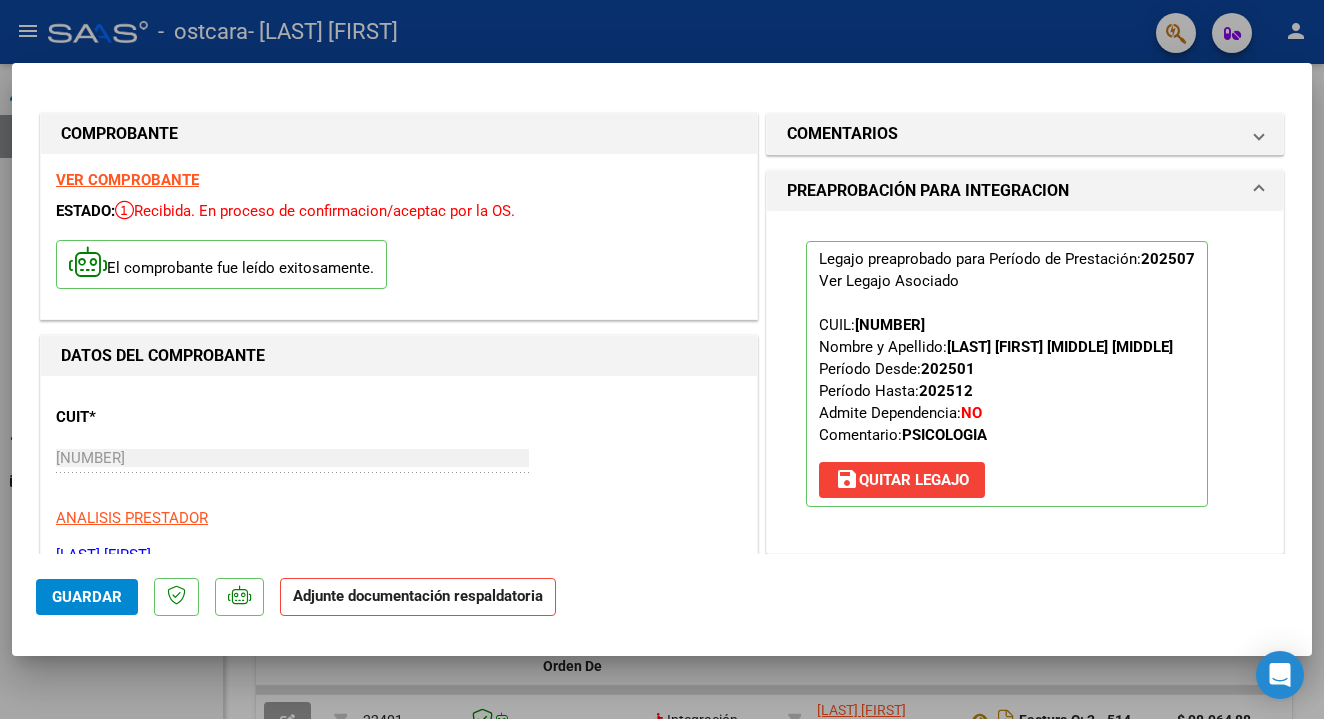 scroll, scrollTop: 0, scrollLeft: 0, axis: both 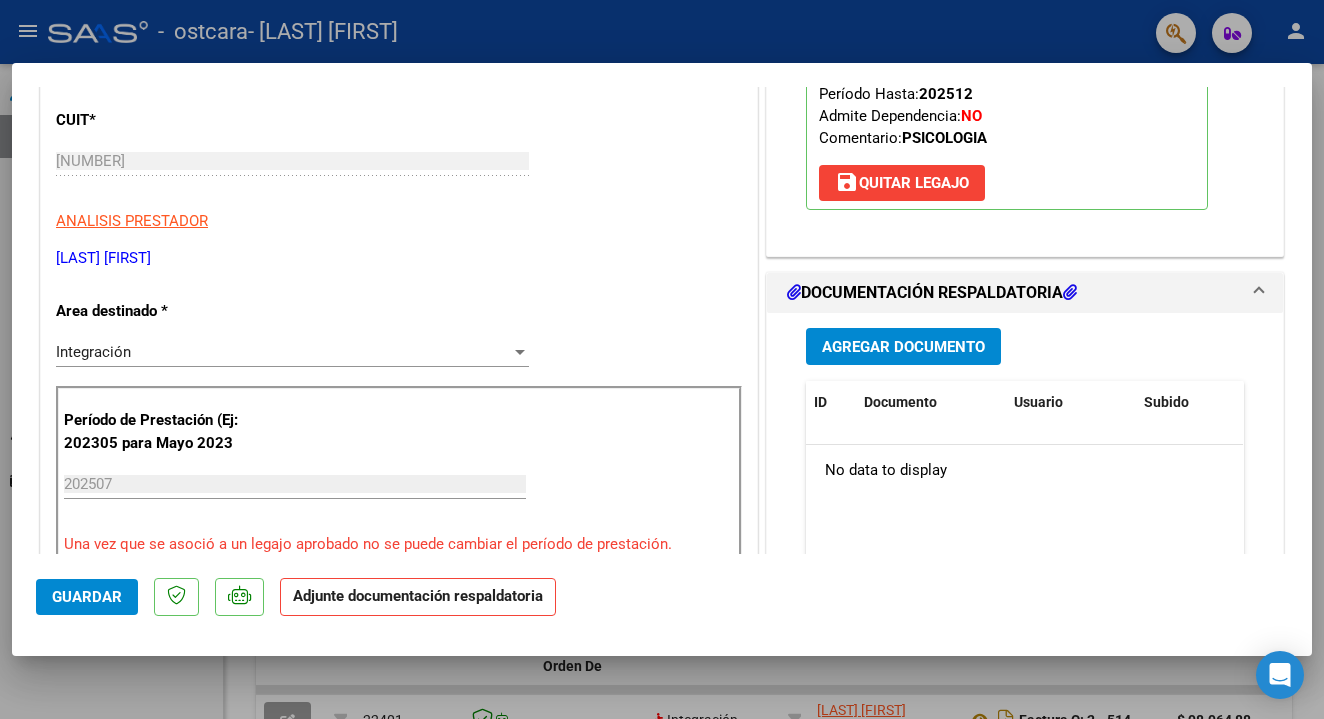 click on "Agregar Documento" at bounding box center [903, 347] 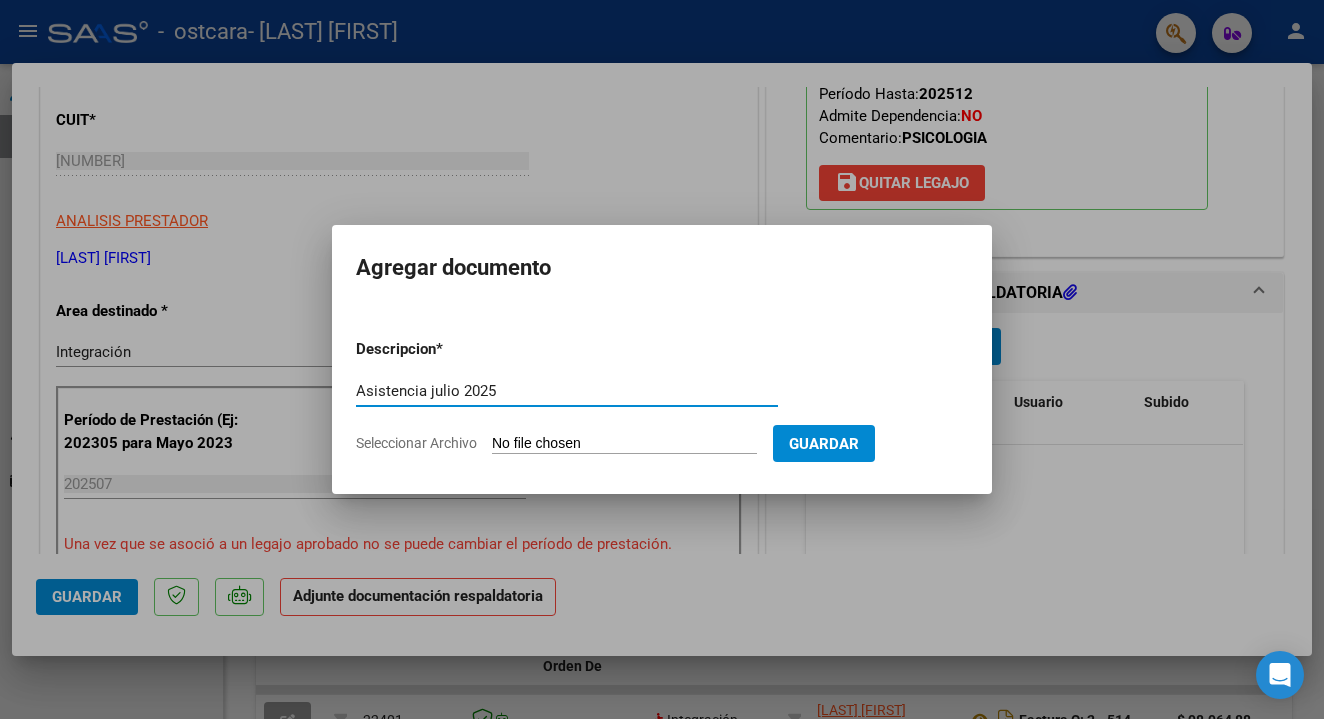 type on "Asistencia julio 2025" 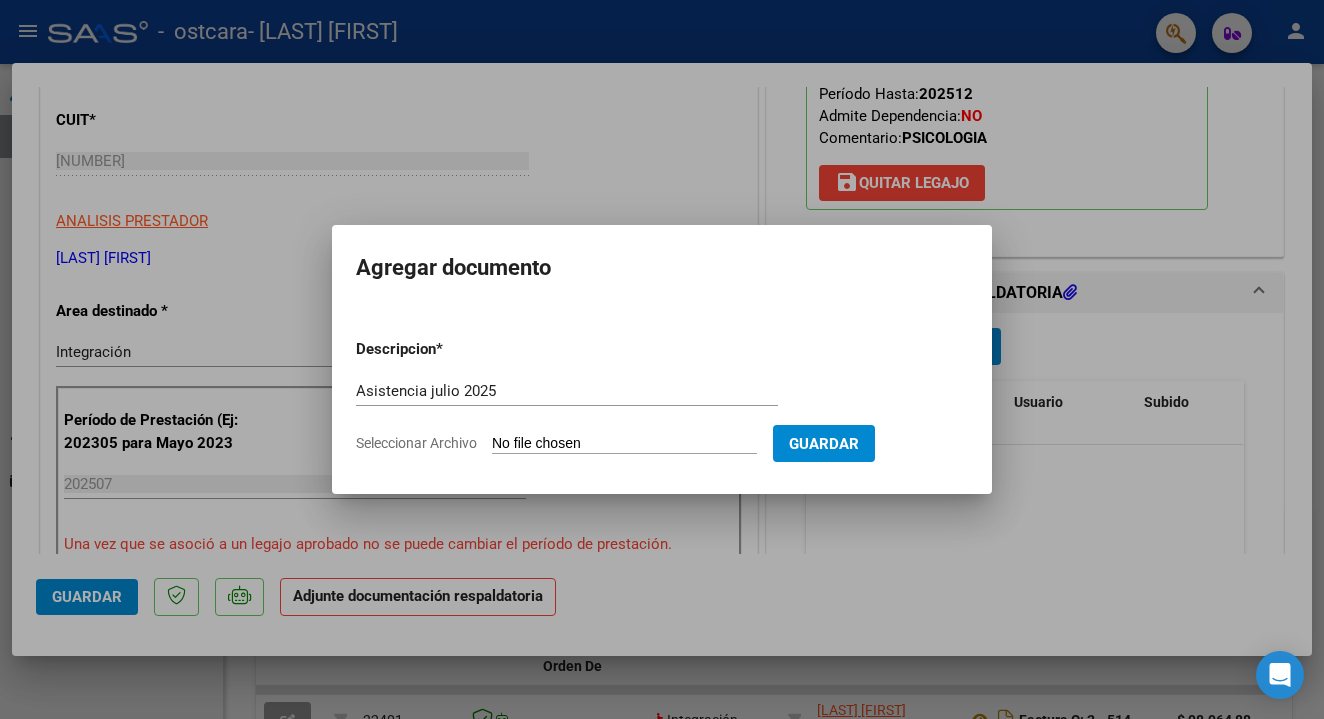 click on "Seleccionar Archivo" at bounding box center [624, 444] 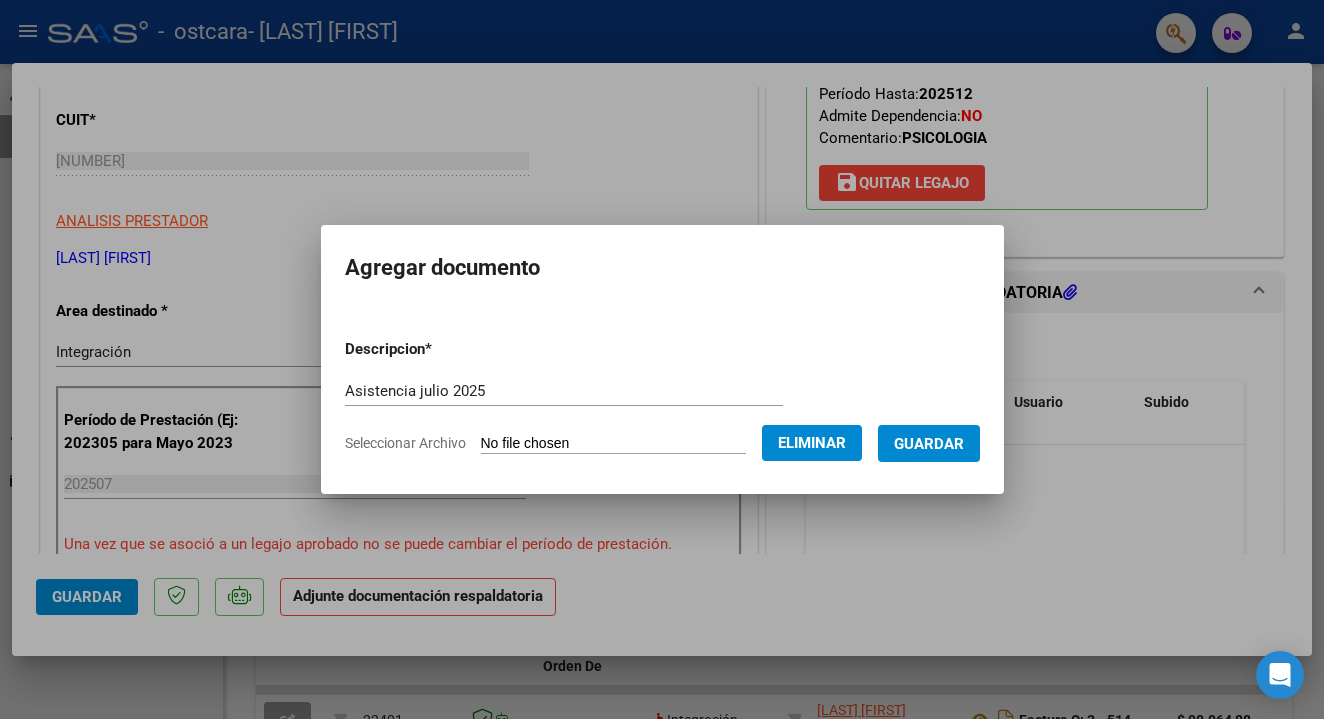 click on "Guardar" at bounding box center [929, 444] 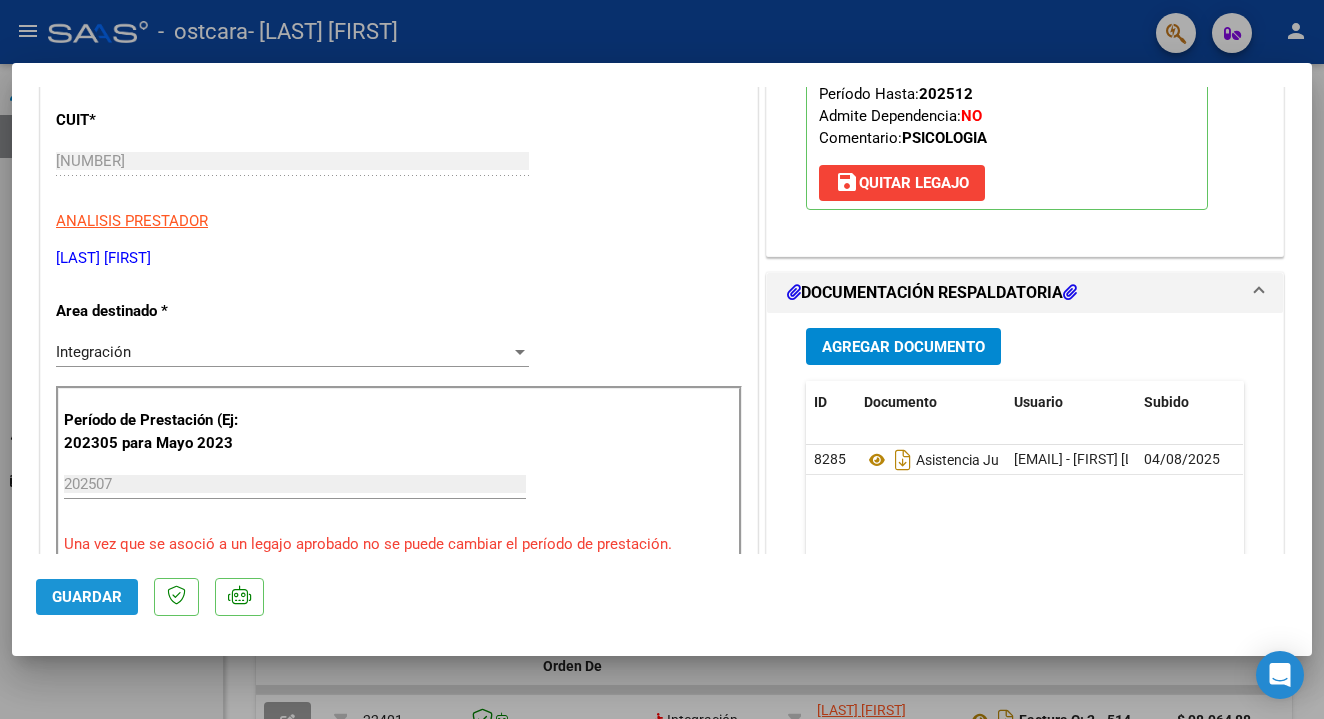 click on "Guardar" 